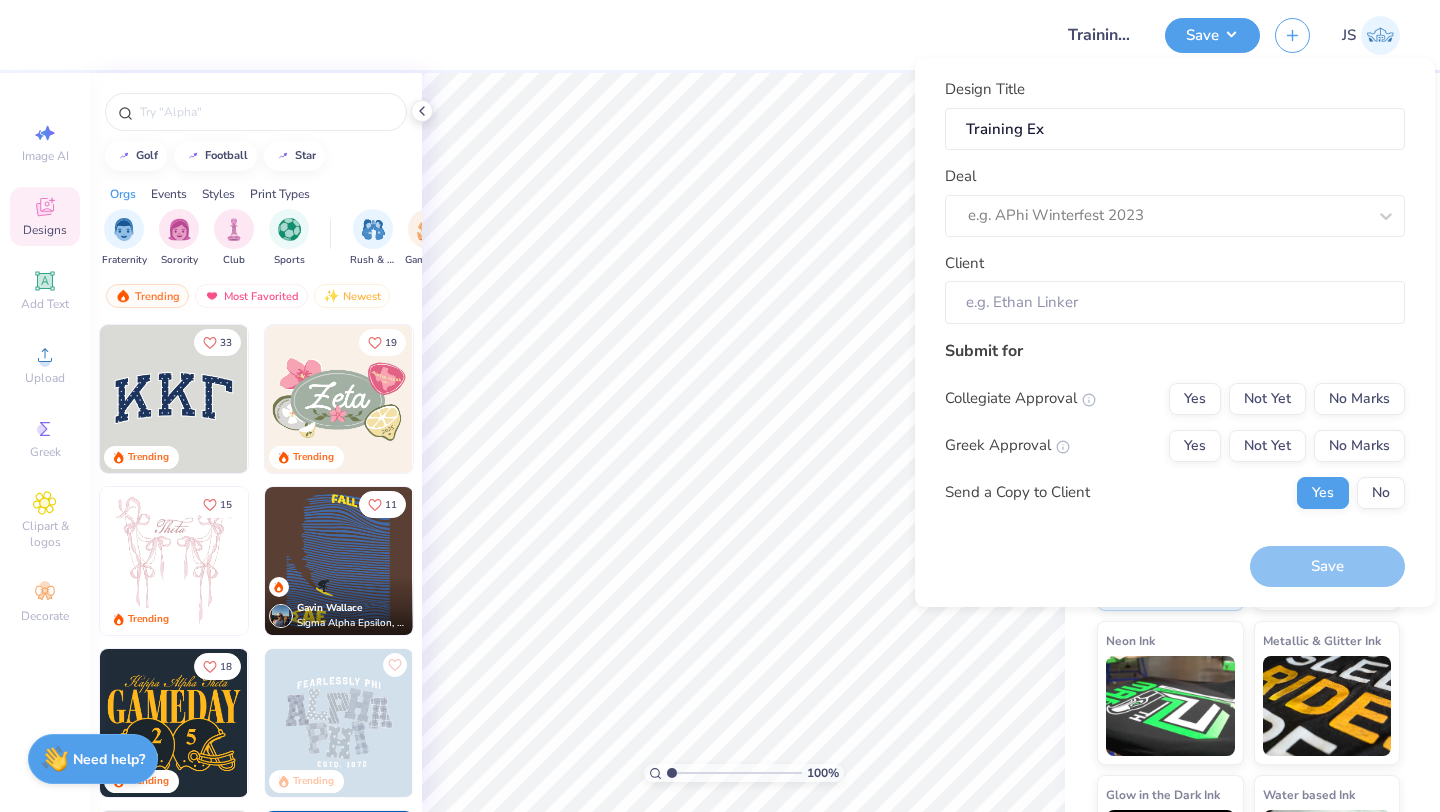 scroll, scrollTop: 0, scrollLeft: 0, axis: both 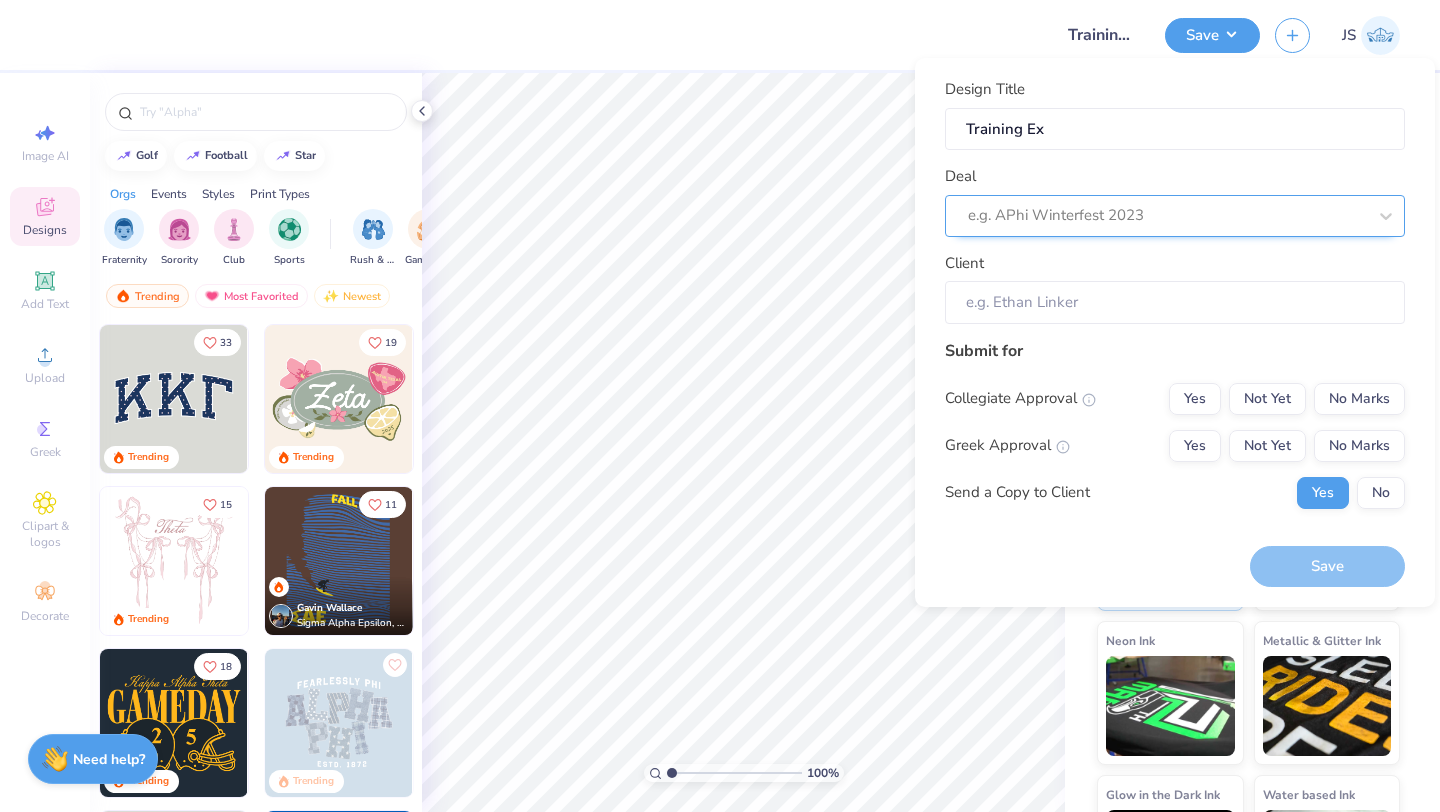 click at bounding box center (1167, 215) 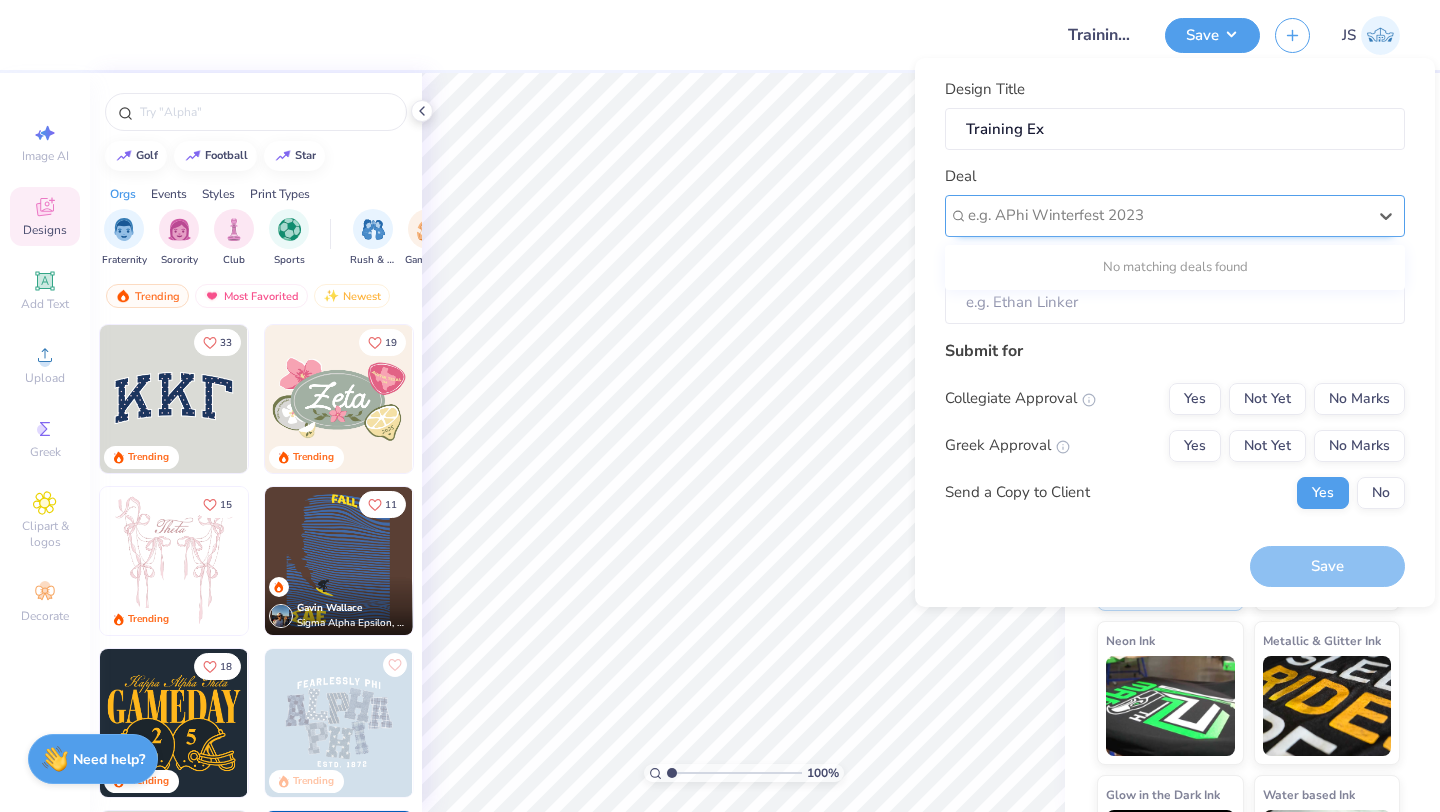 click at bounding box center [1167, 215] 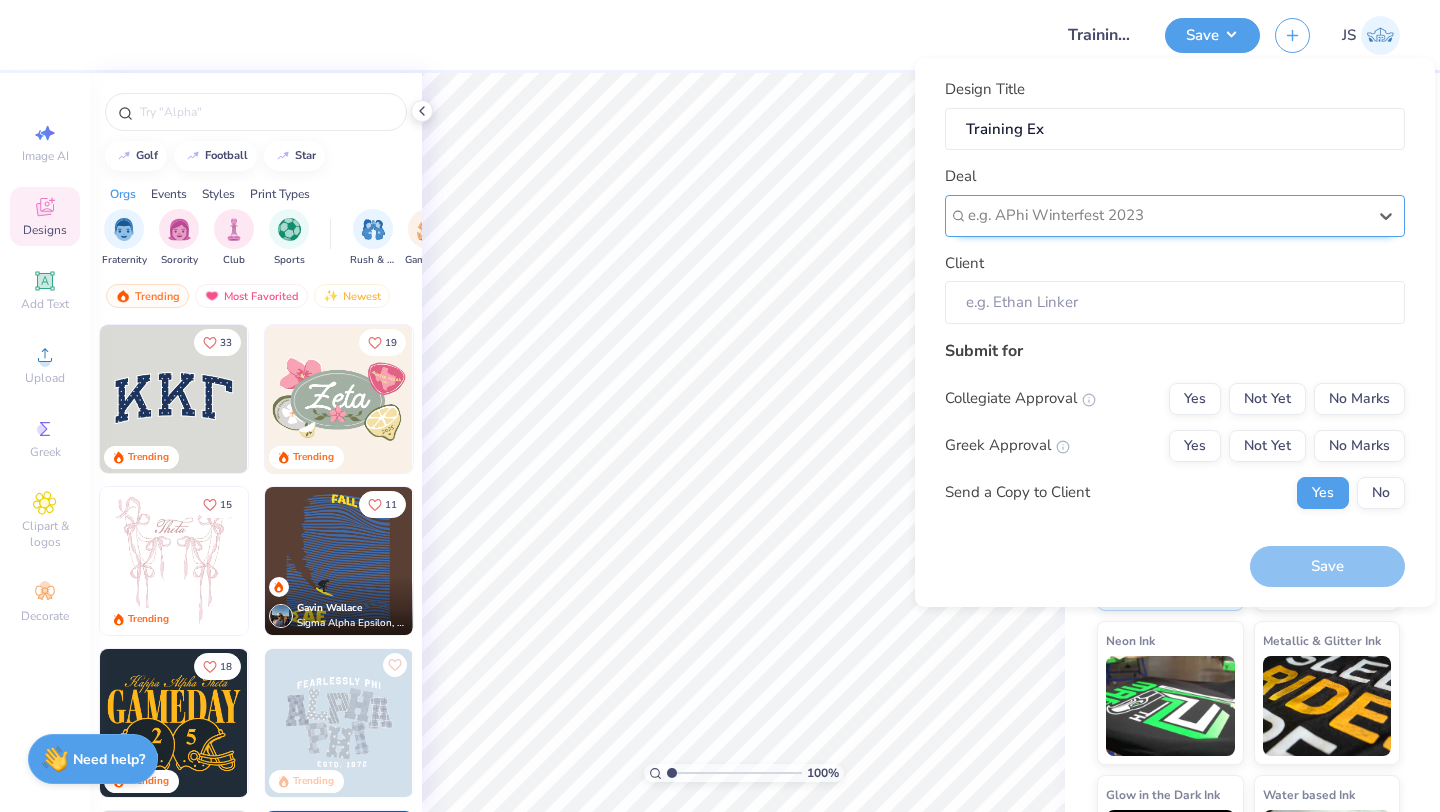 click at bounding box center (1167, 215) 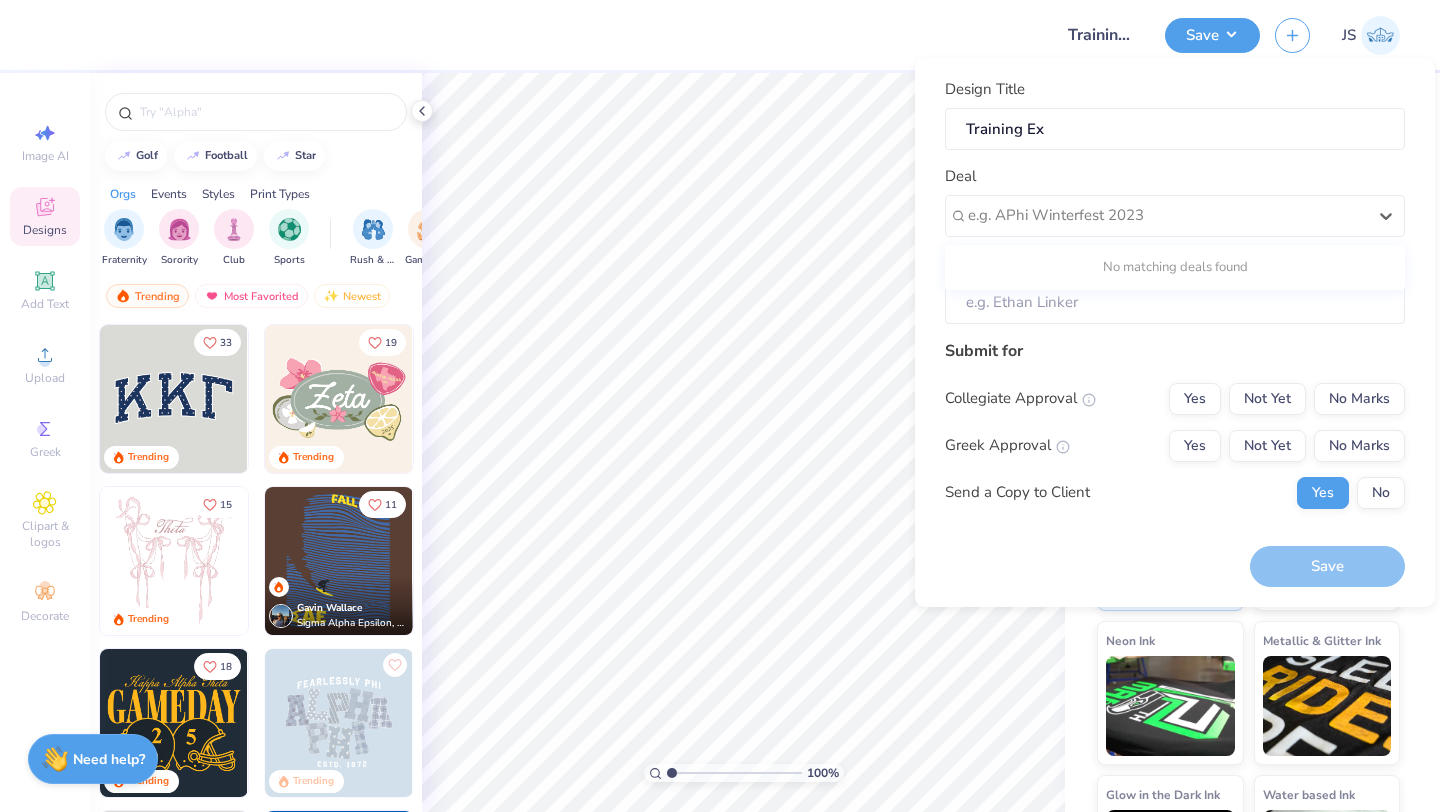 click on "No matching deals found" at bounding box center [1175, 268] 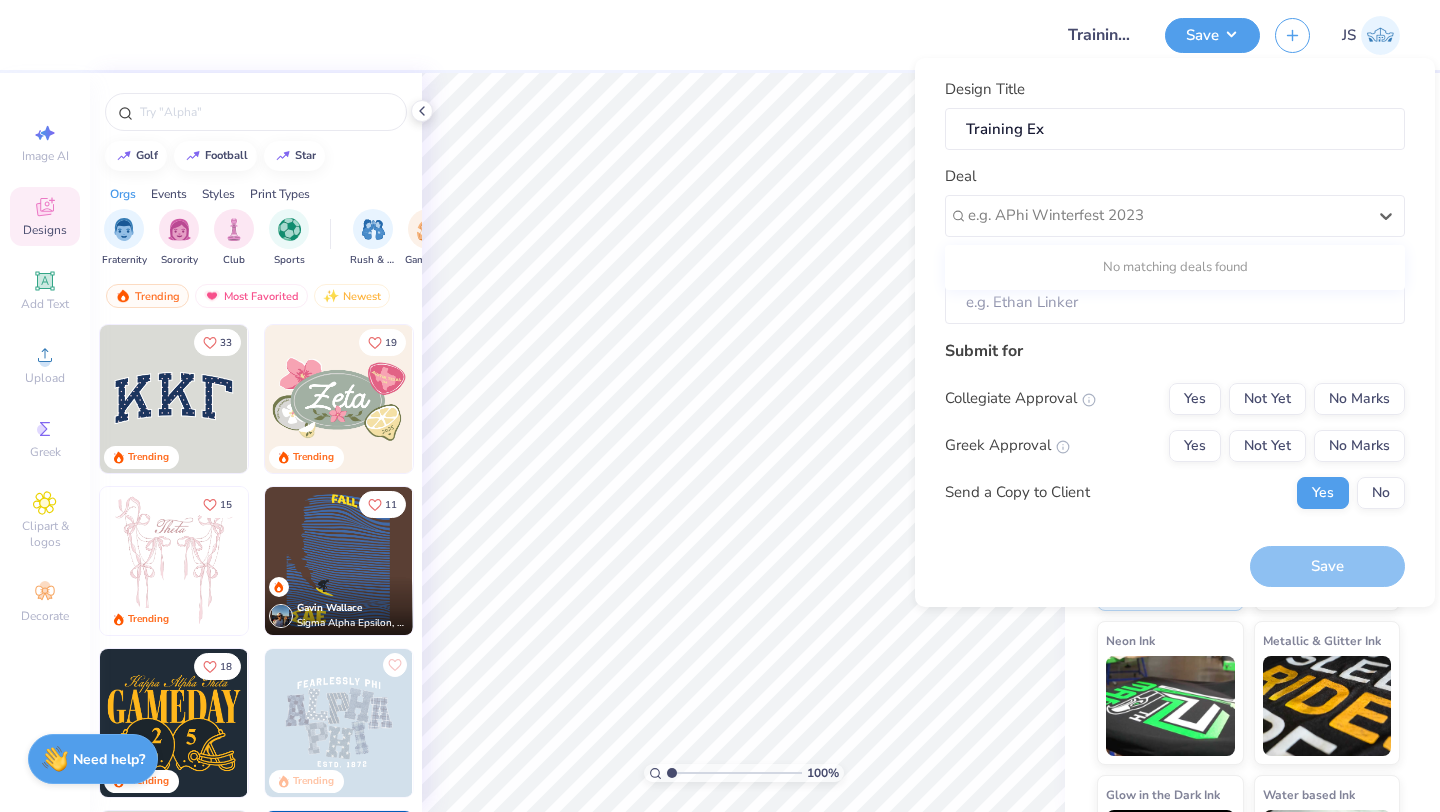 click on "No matching deals found" at bounding box center (1175, 268) 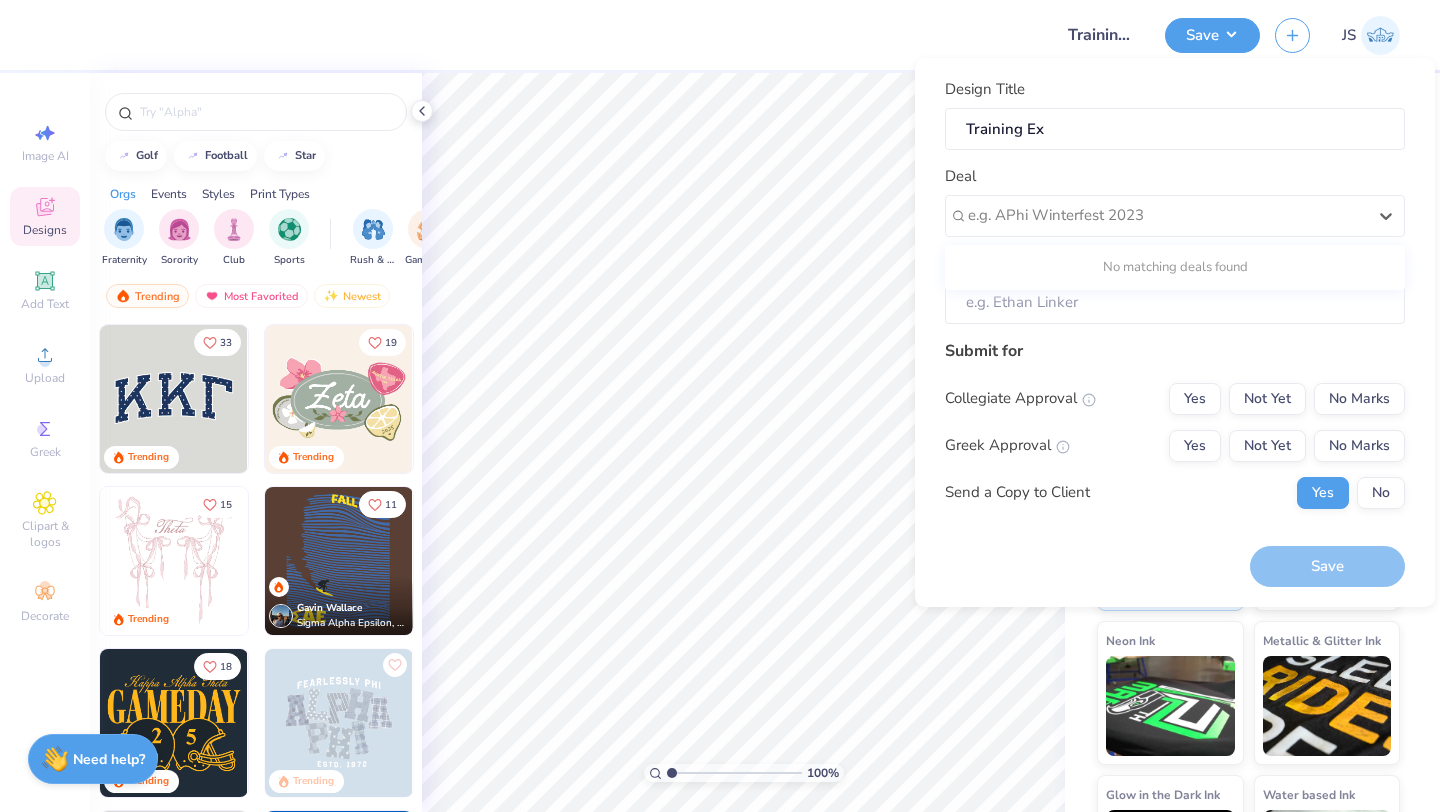 click on "No matching deals found" at bounding box center (1175, 268) 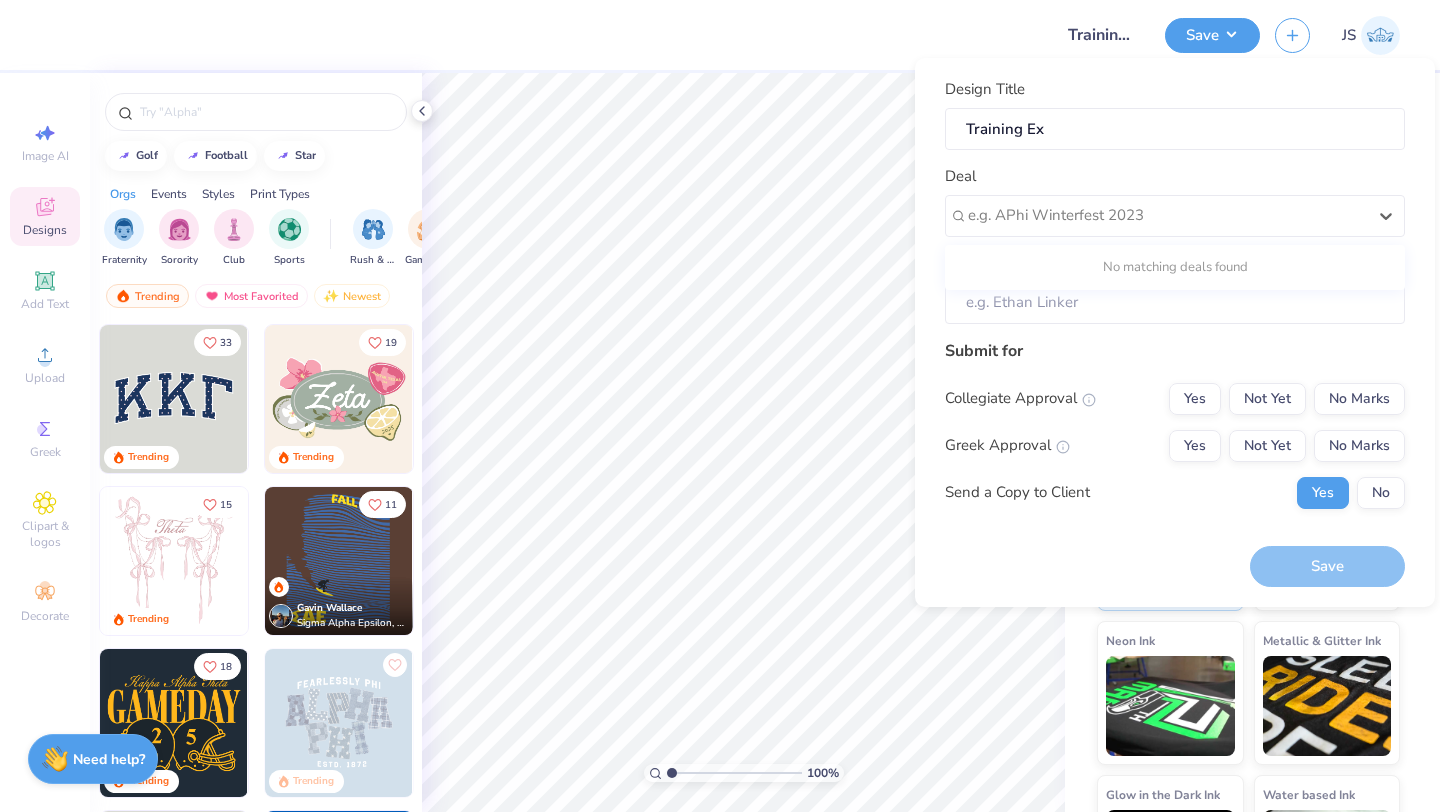click on "No matching deals found" at bounding box center (1175, 268) 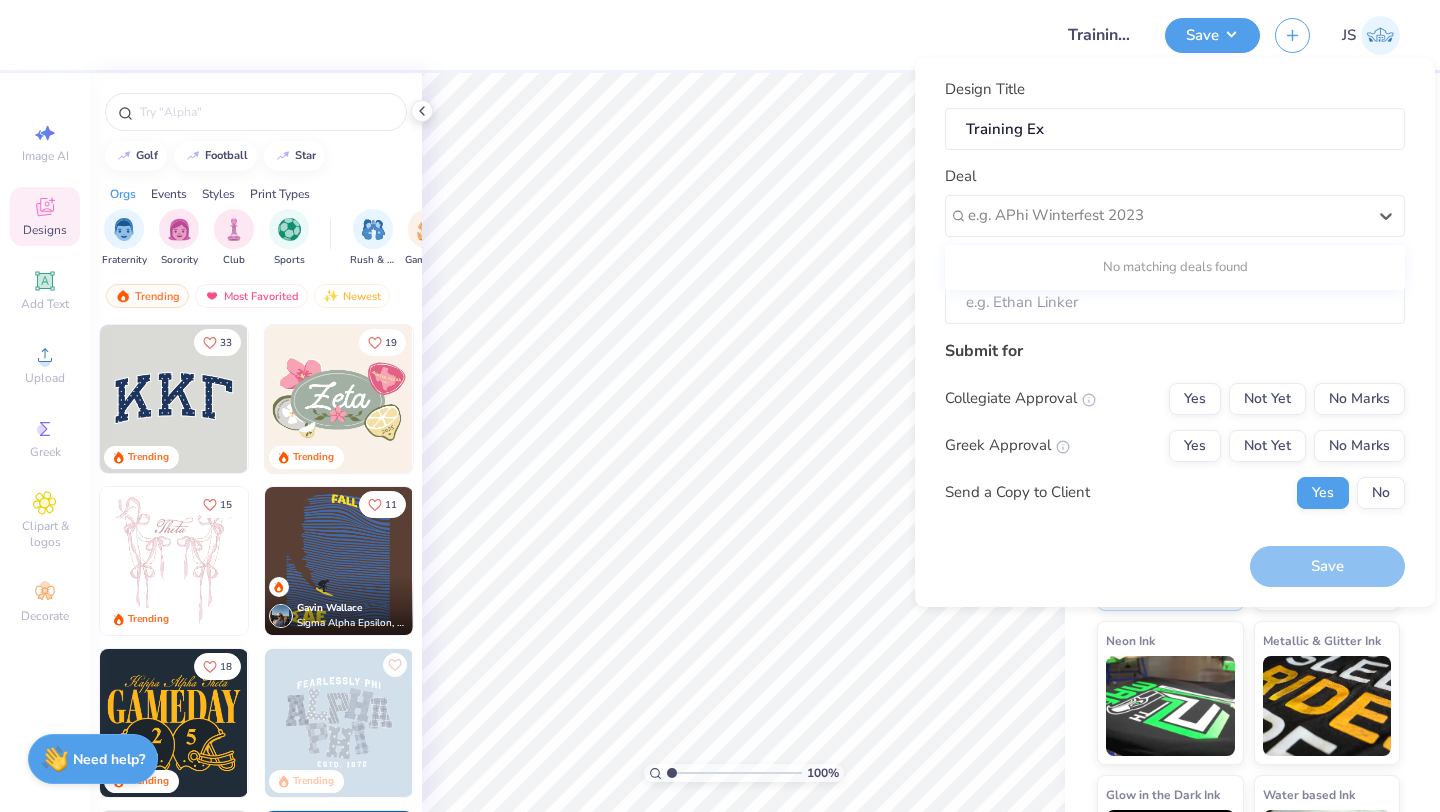 click on "Deal   Use Up and Down to choose options, press Enter to select the currently focused option, press Escape to exit the menu, press Tab to select the option and exit the menu. e.g. APhi Winterfest 2023 No matching deals found" at bounding box center (1175, 201) 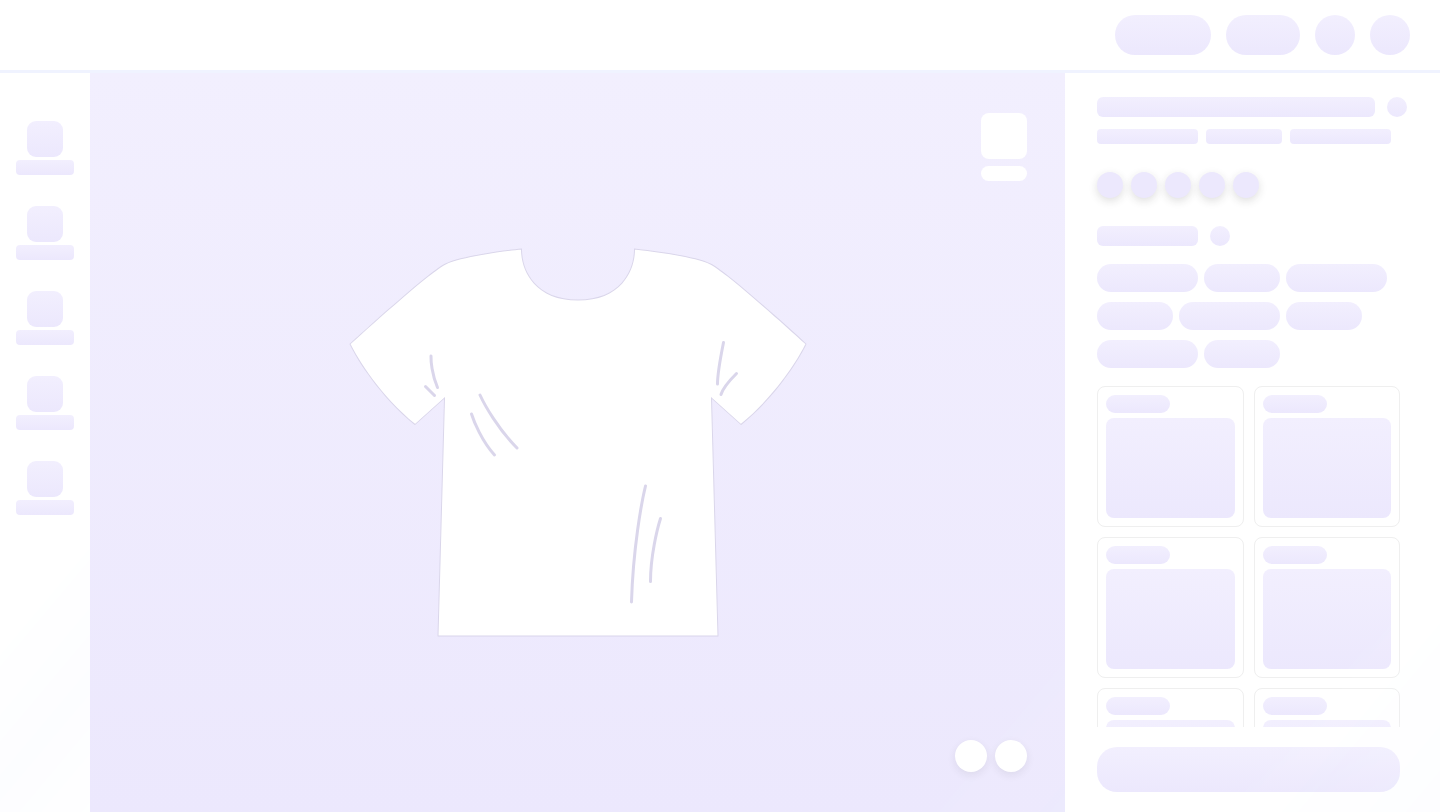 scroll, scrollTop: 0, scrollLeft: 0, axis: both 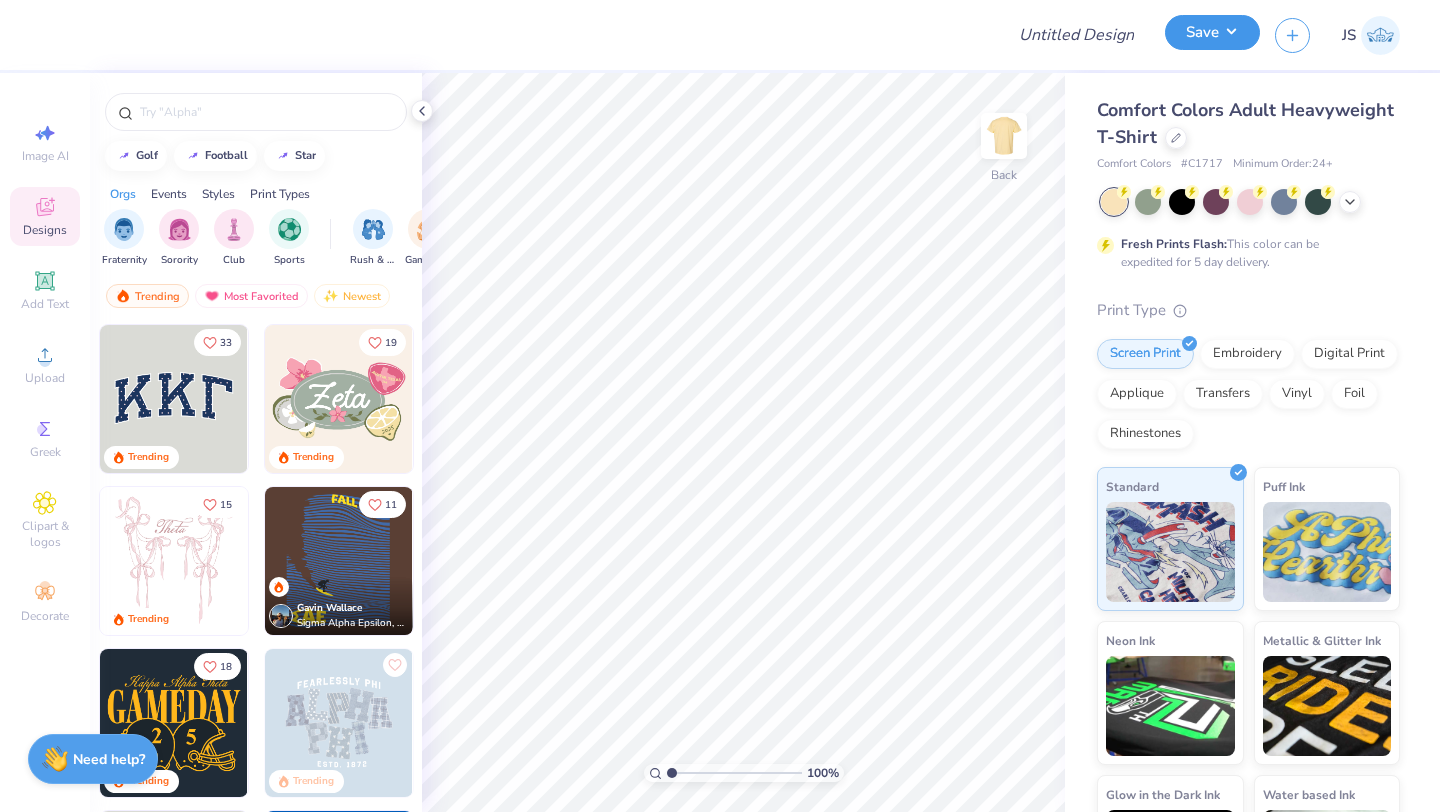 click on "Save" at bounding box center (1212, 32) 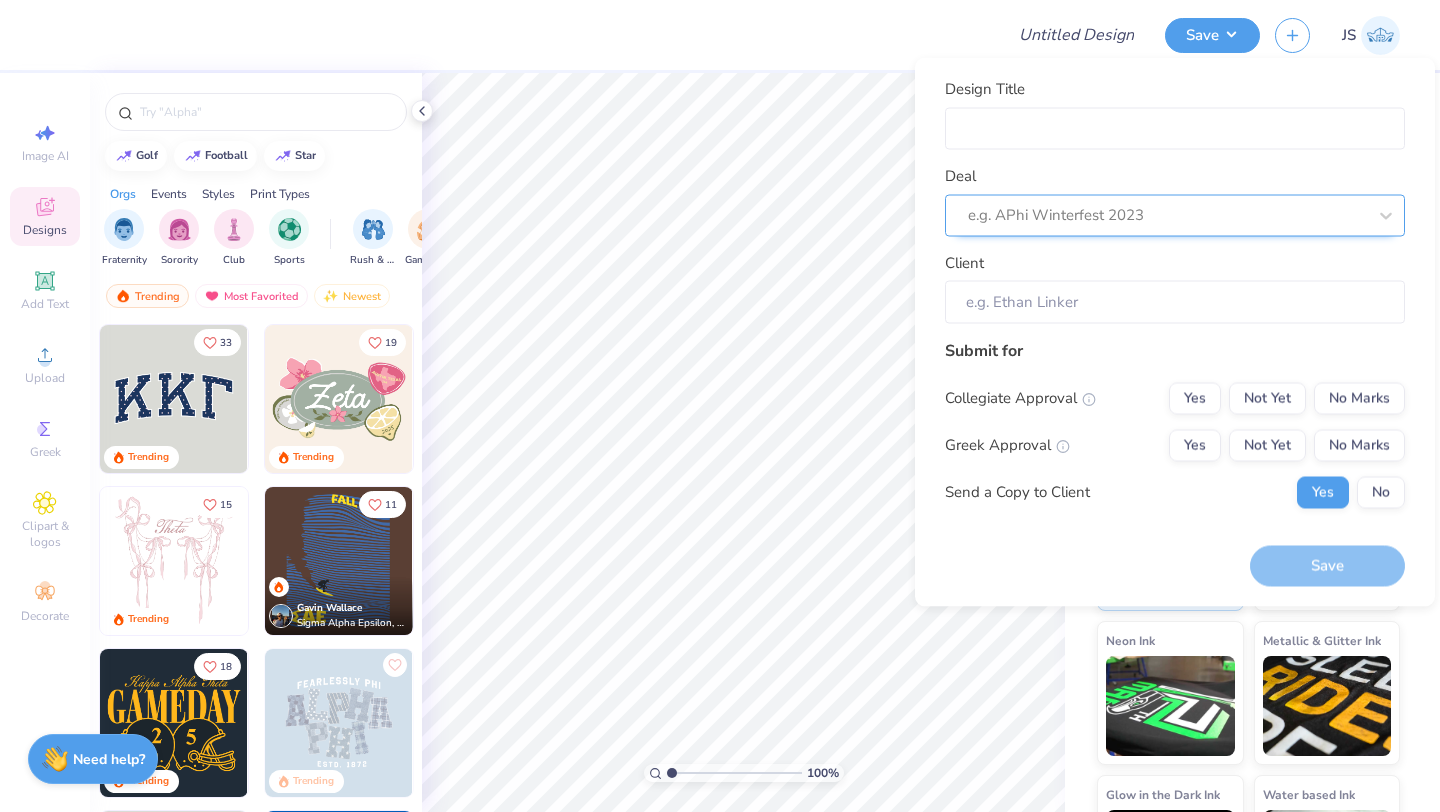 click at bounding box center [1167, 215] 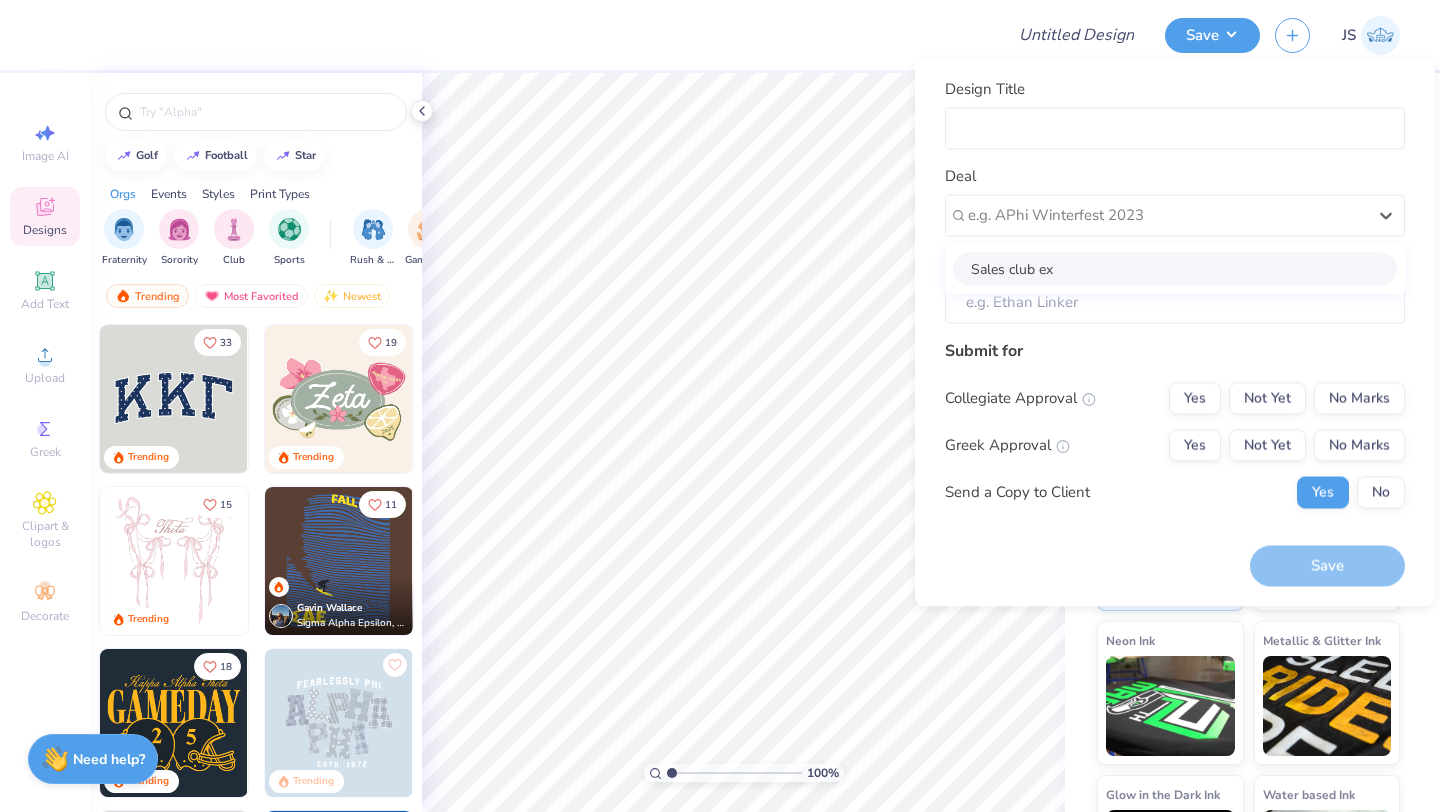 click on "Deal option Sales club ex focused, 1 of 1. 1 result available. Use Up and Down to choose options, press Enter to select the currently focused option, press Escape to exit the menu, press Tab to select the option and exit the menu. e.g. APhi Winterfest 2023 Sales club ex" at bounding box center [1175, 201] 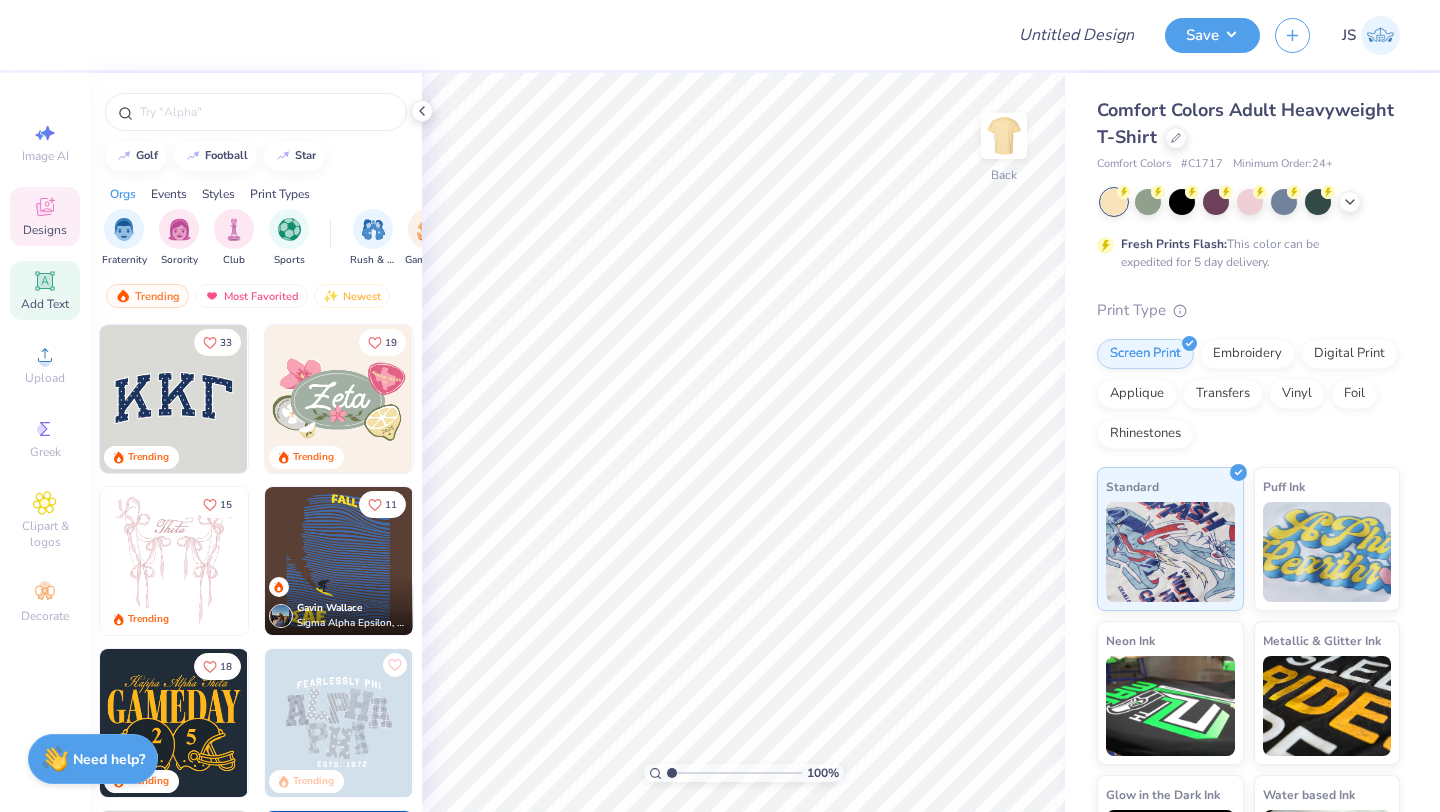 click 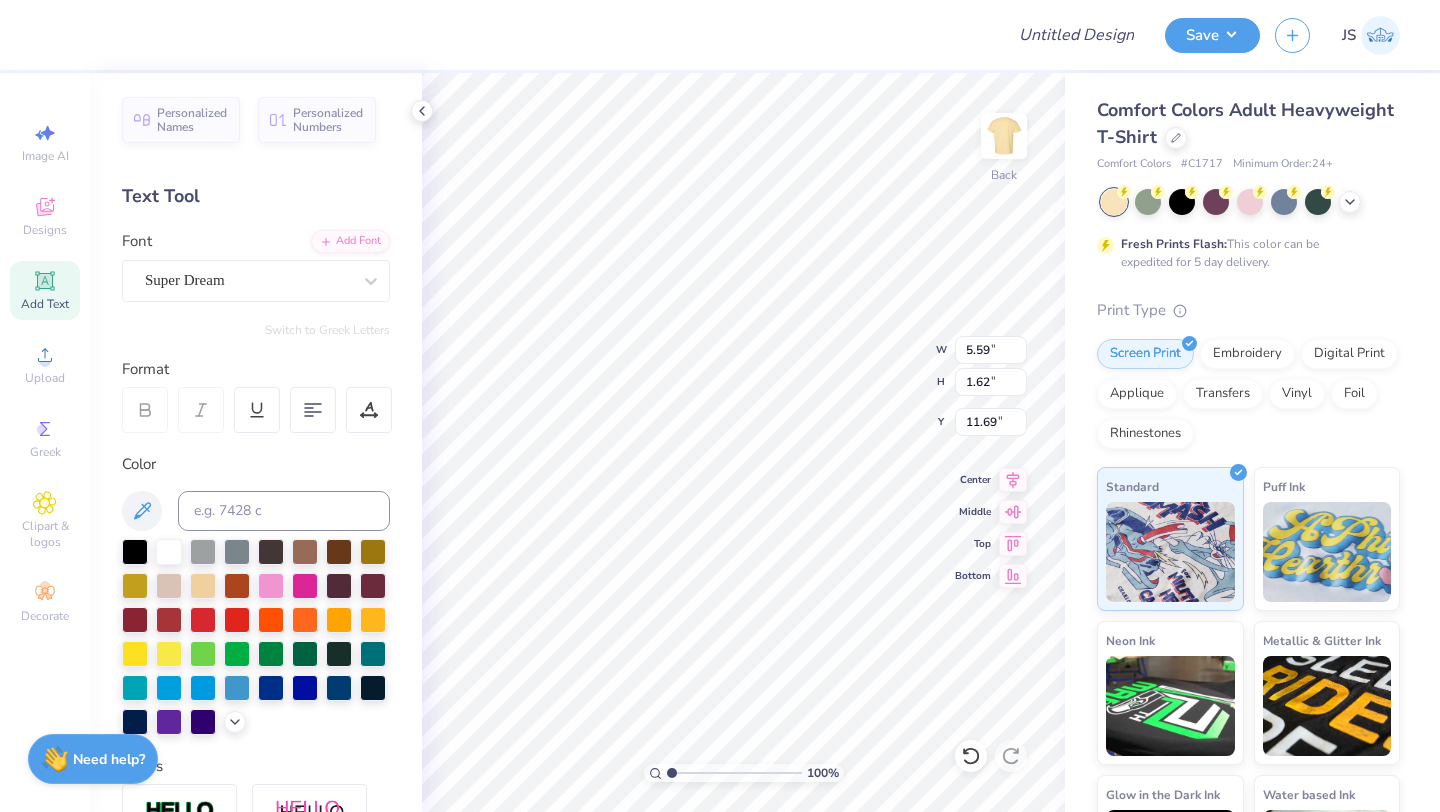 scroll, scrollTop: 0, scrollLeft: 0, axis: both 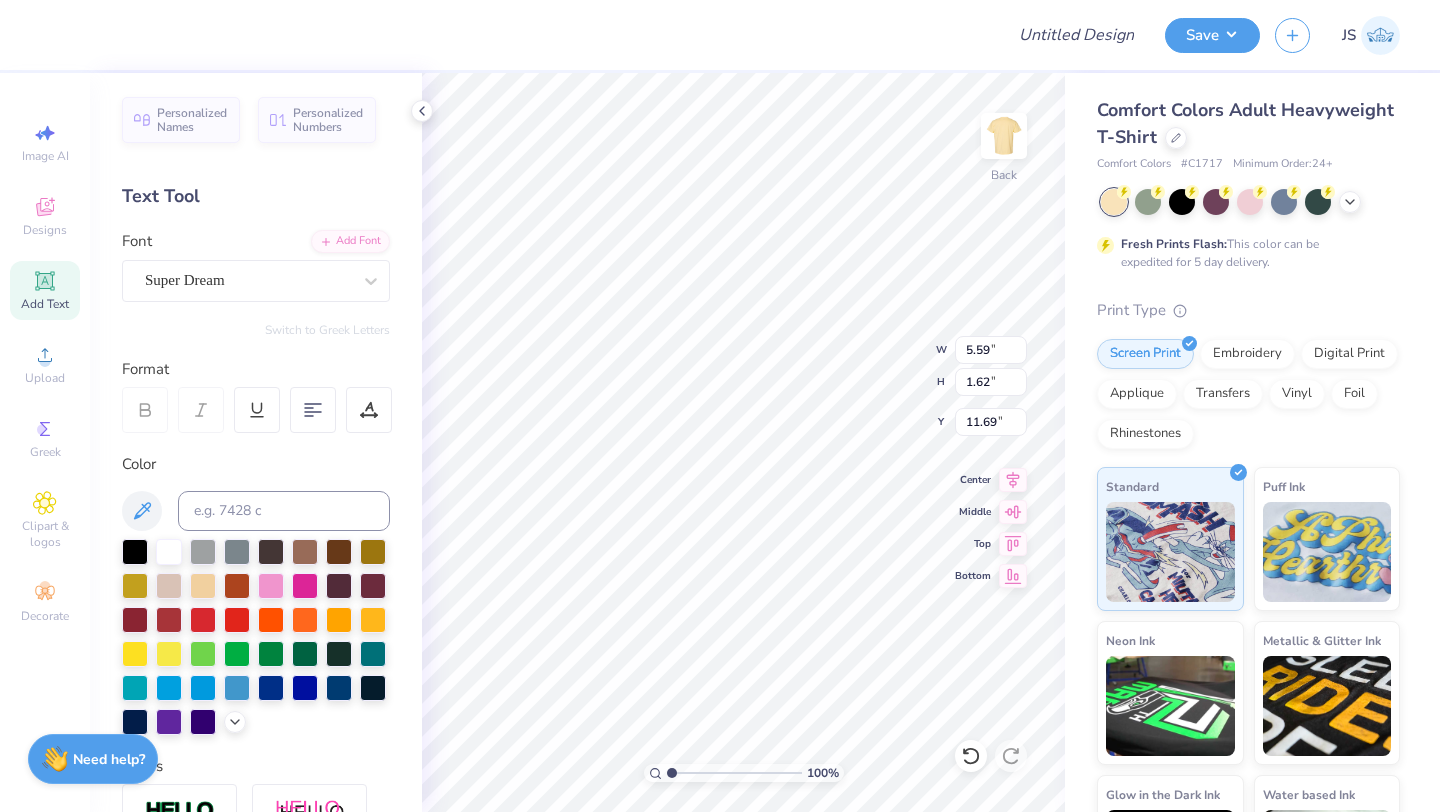 type on "Example" 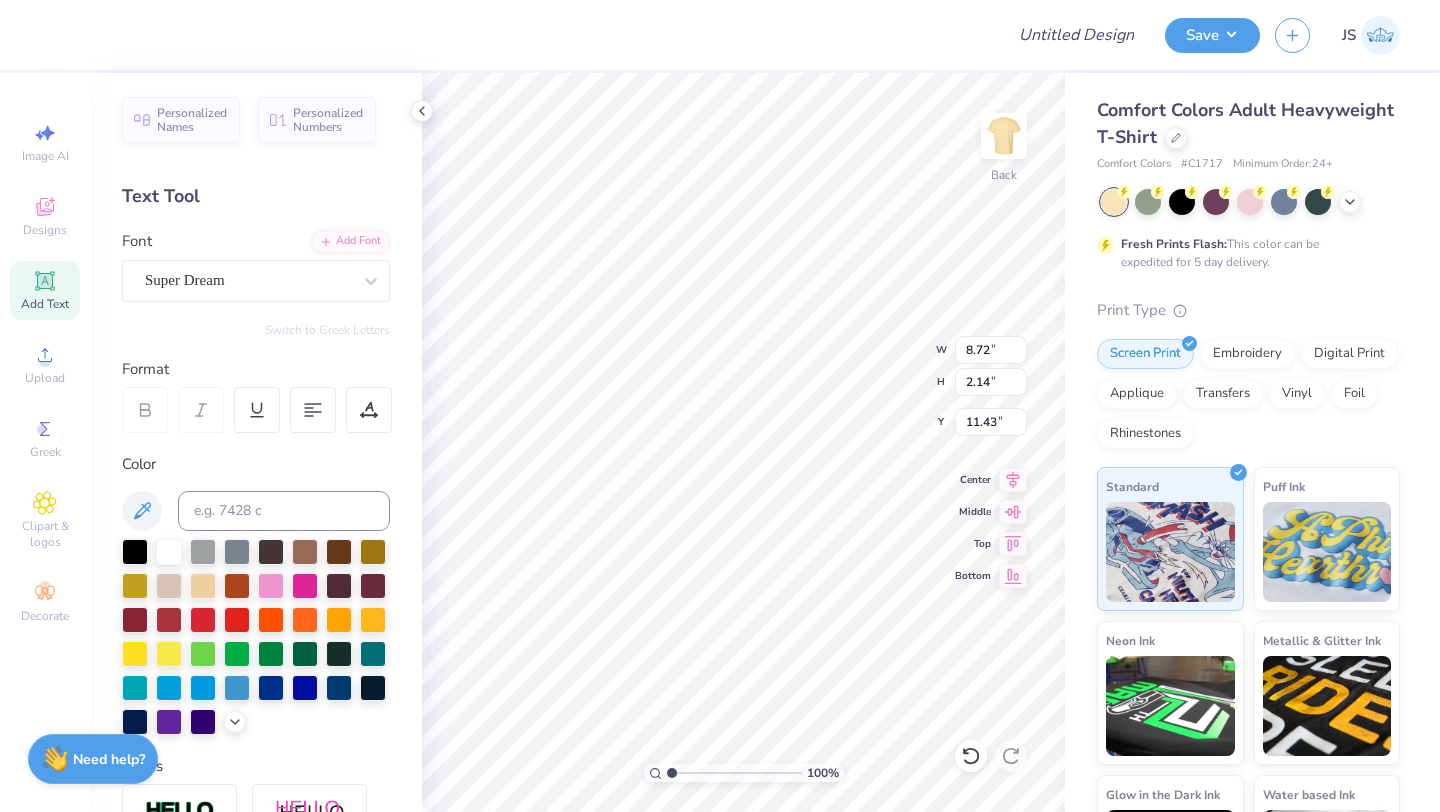 type on "3.00" 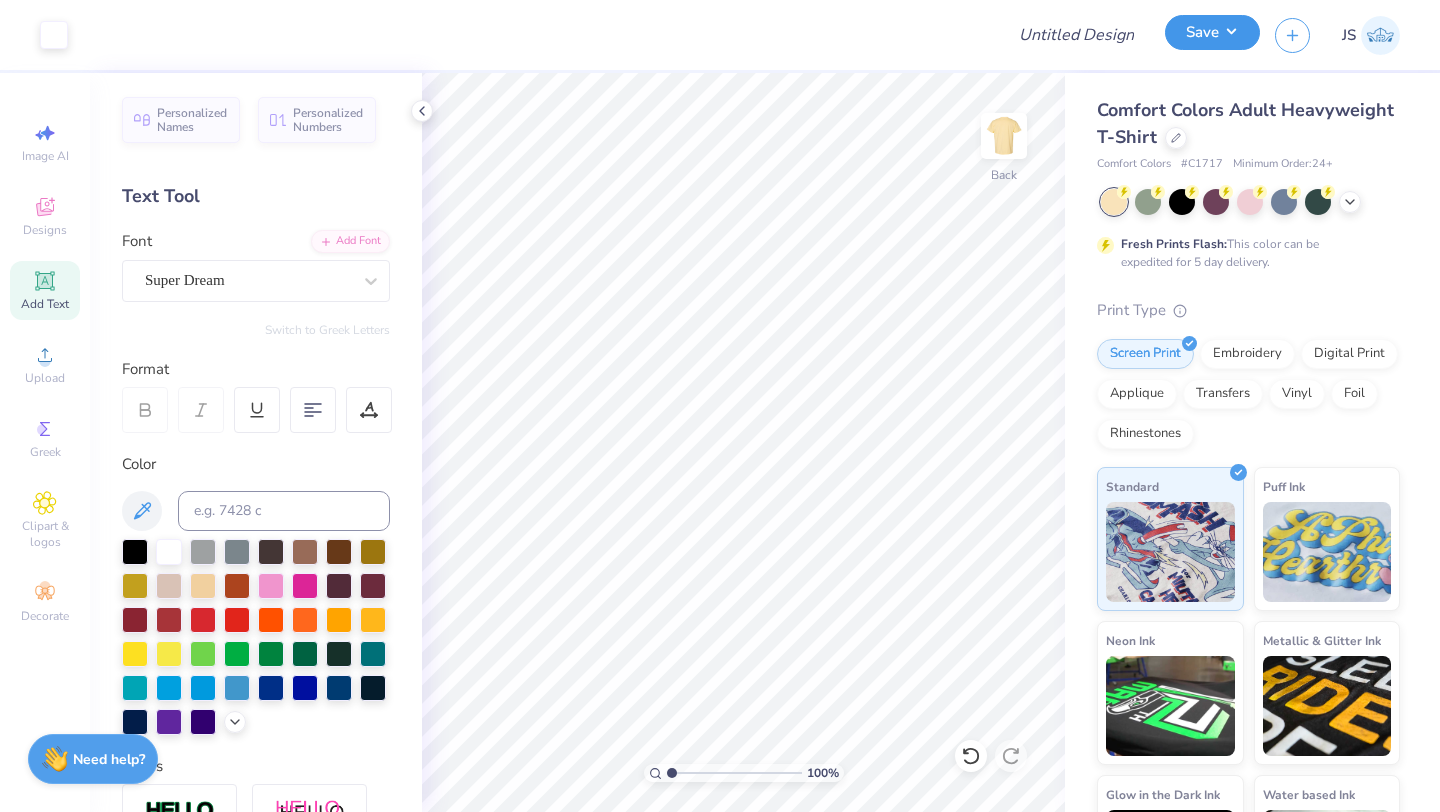 click on "Save" at bounding box center (1212, 32) 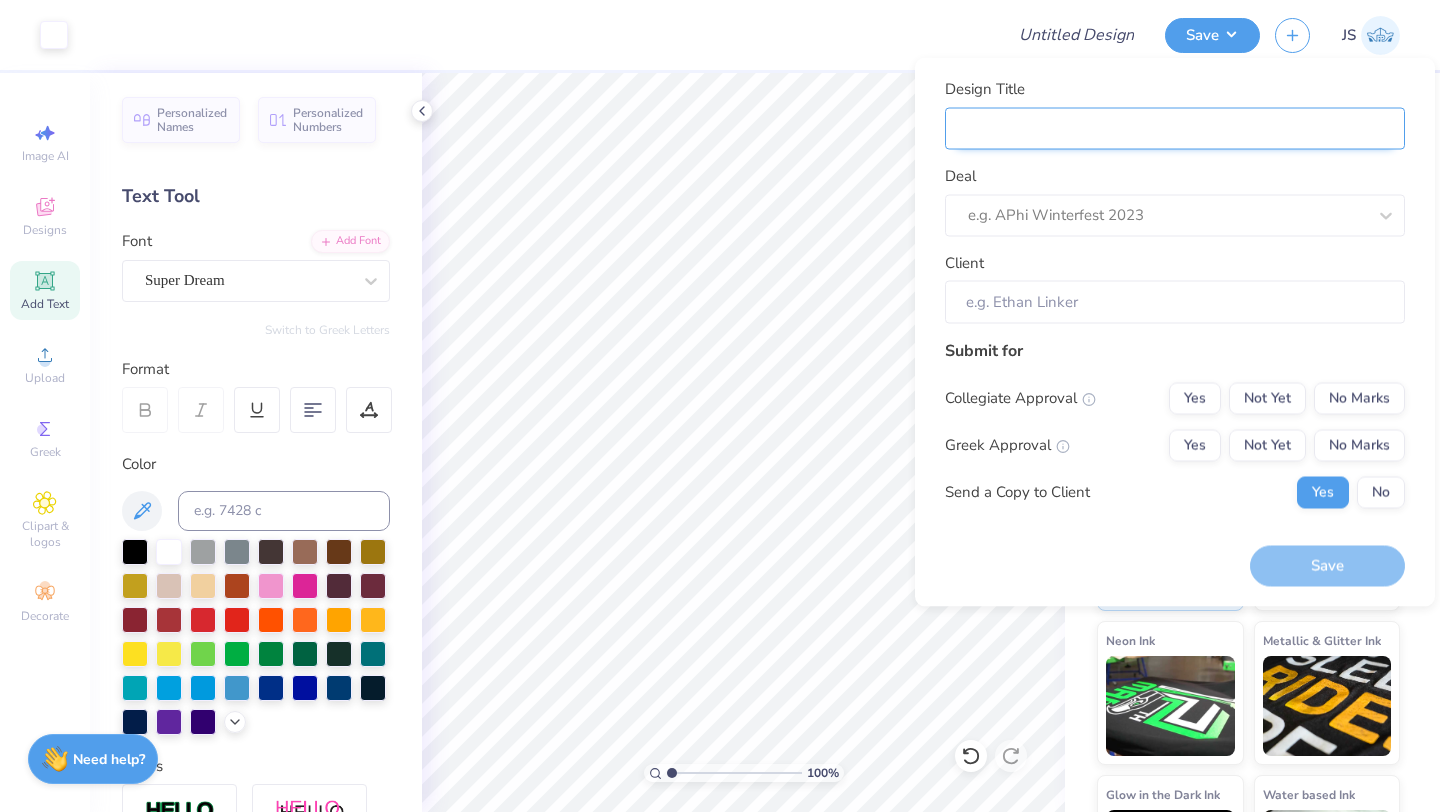 click on "Design Title" at bounding box center (1175, 128) 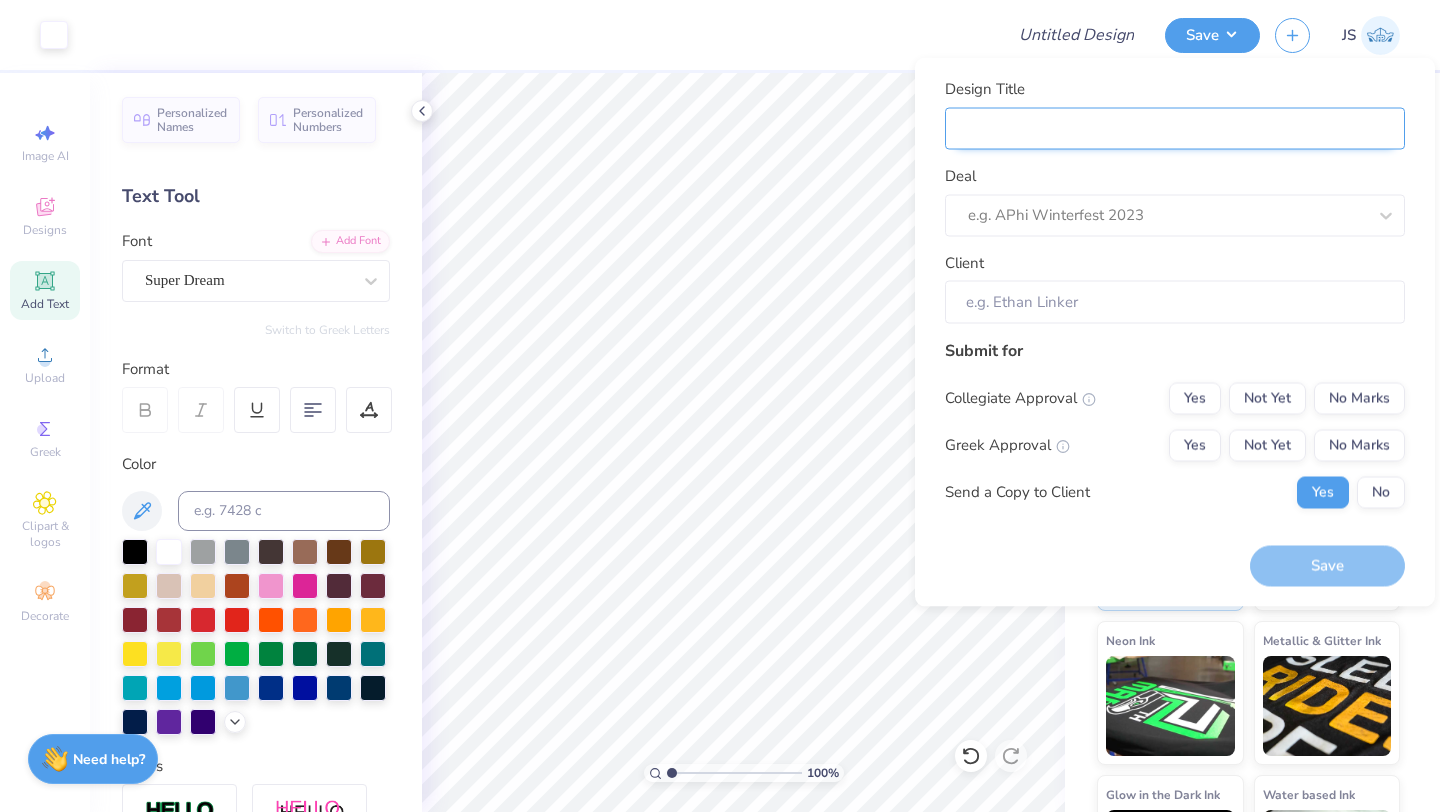 type on "Training Ex" 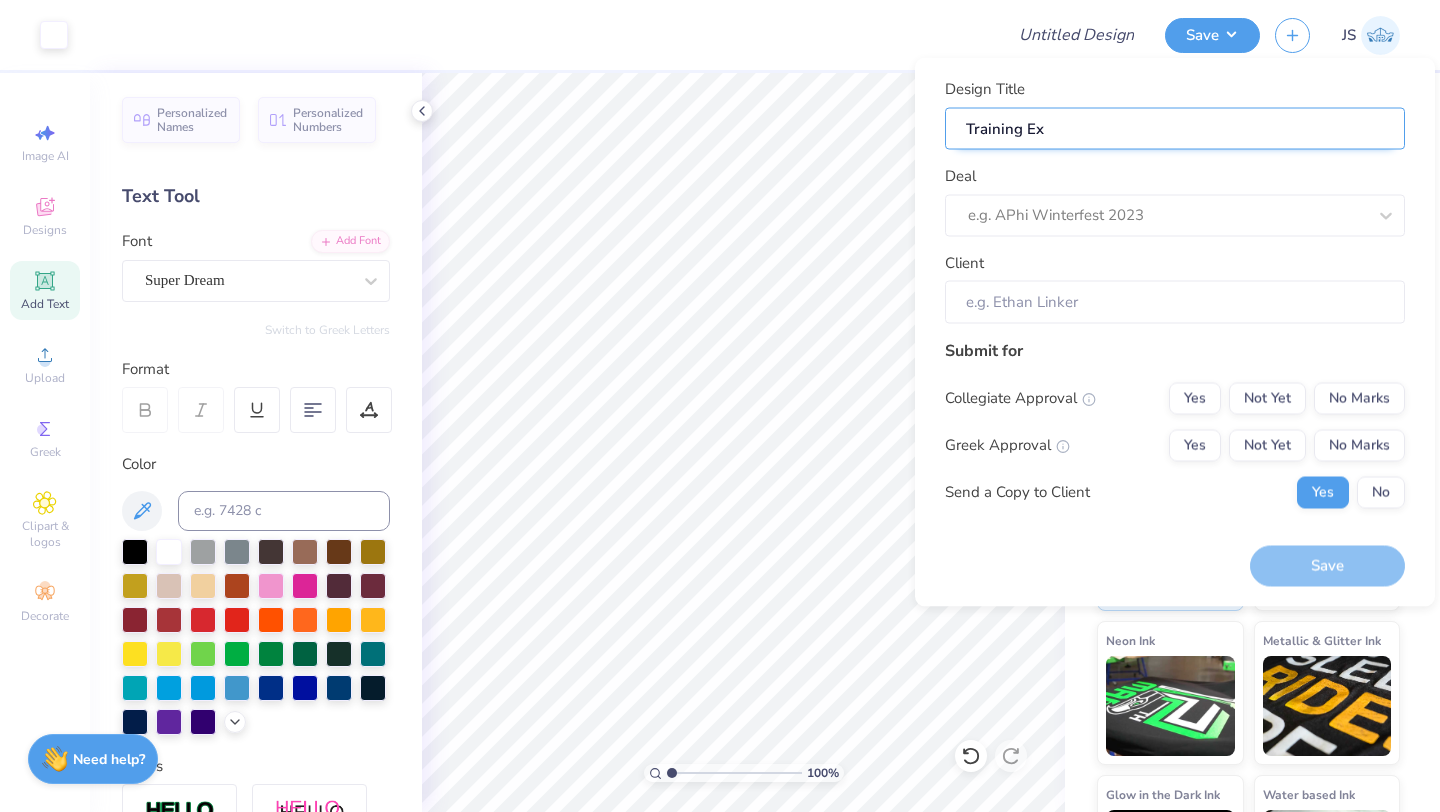 type on "Training Ex" 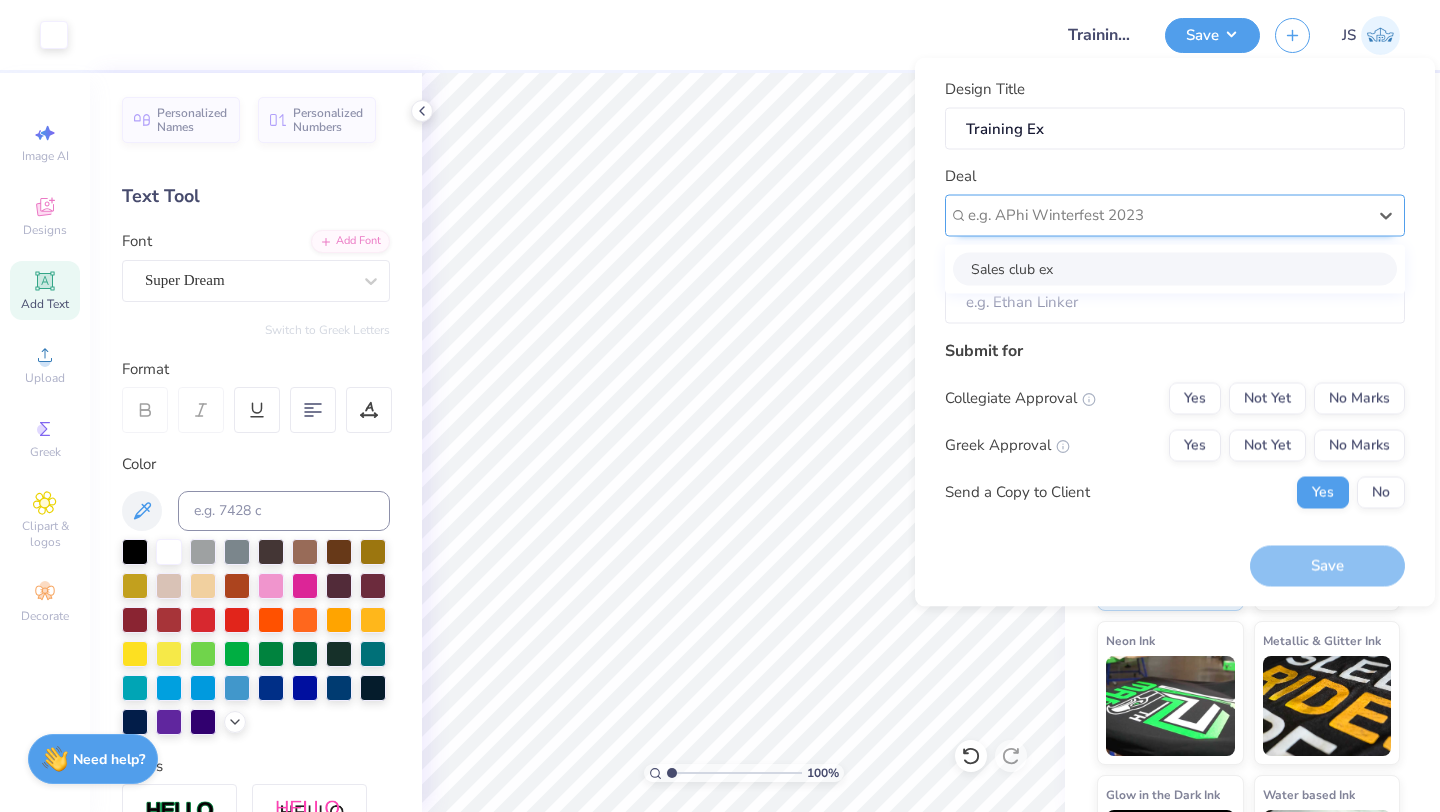 click at bounding box center [1167, 215] 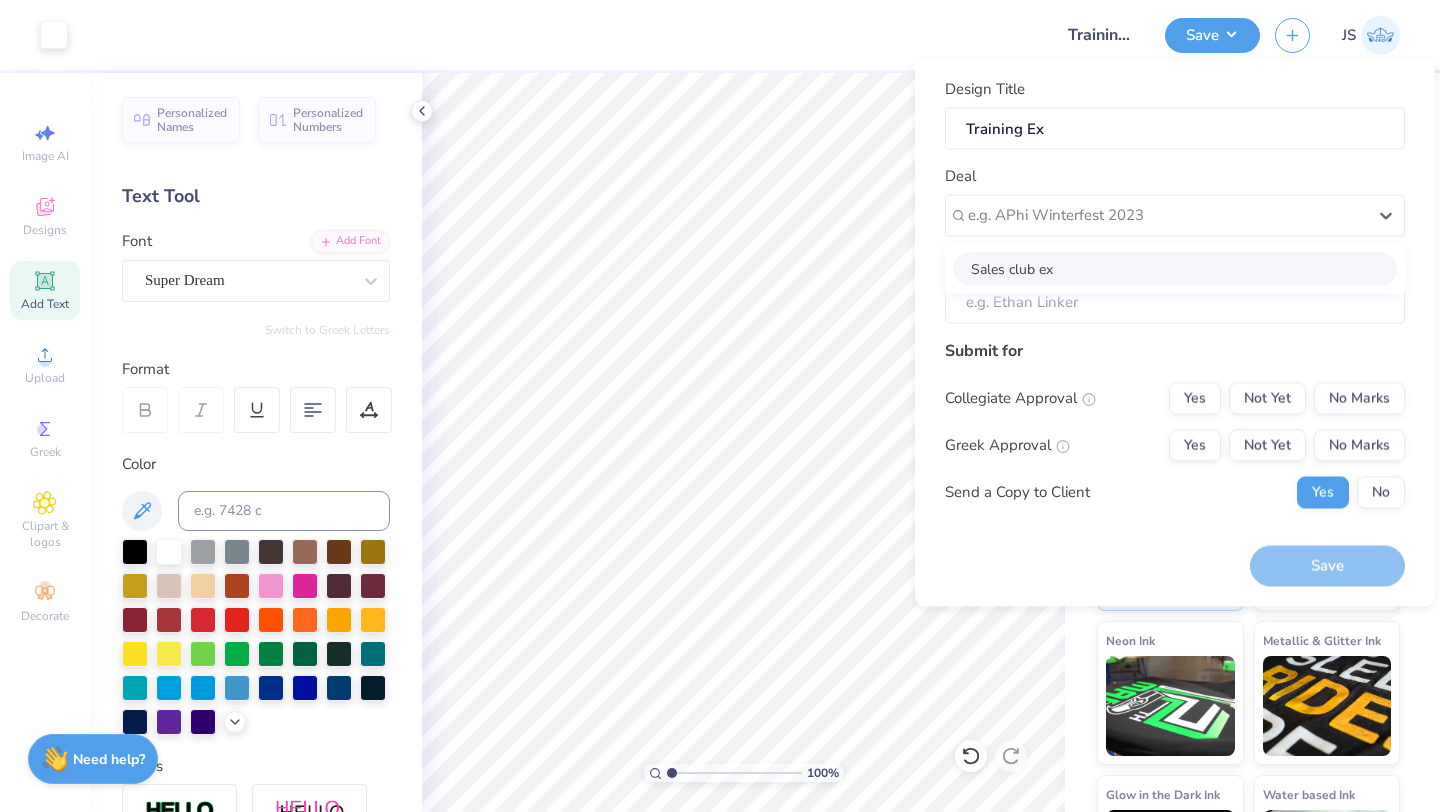 click on "Sales club ex" at bounding box center (1175, 268) 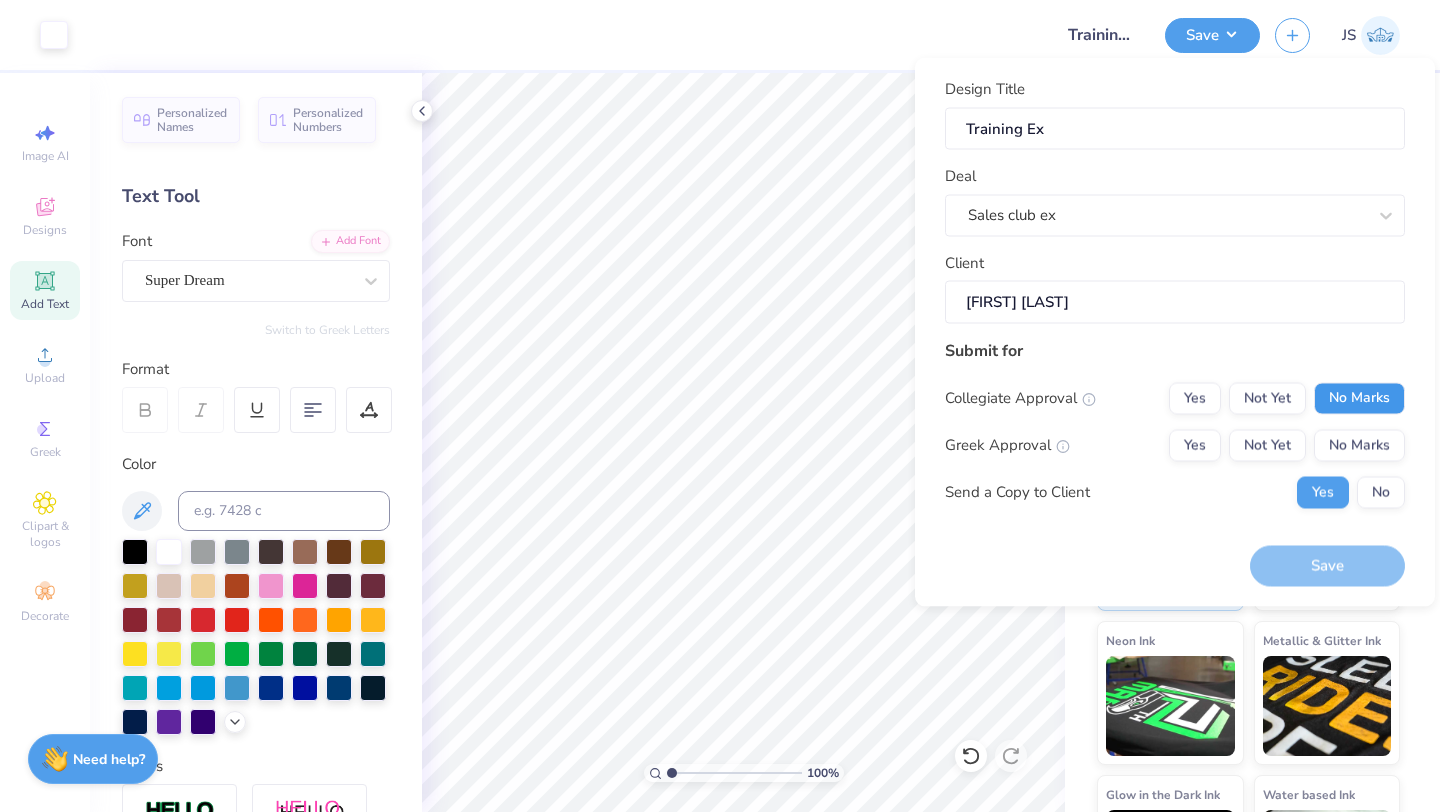 click on "No Marks" at bounding box center (1359, 398) 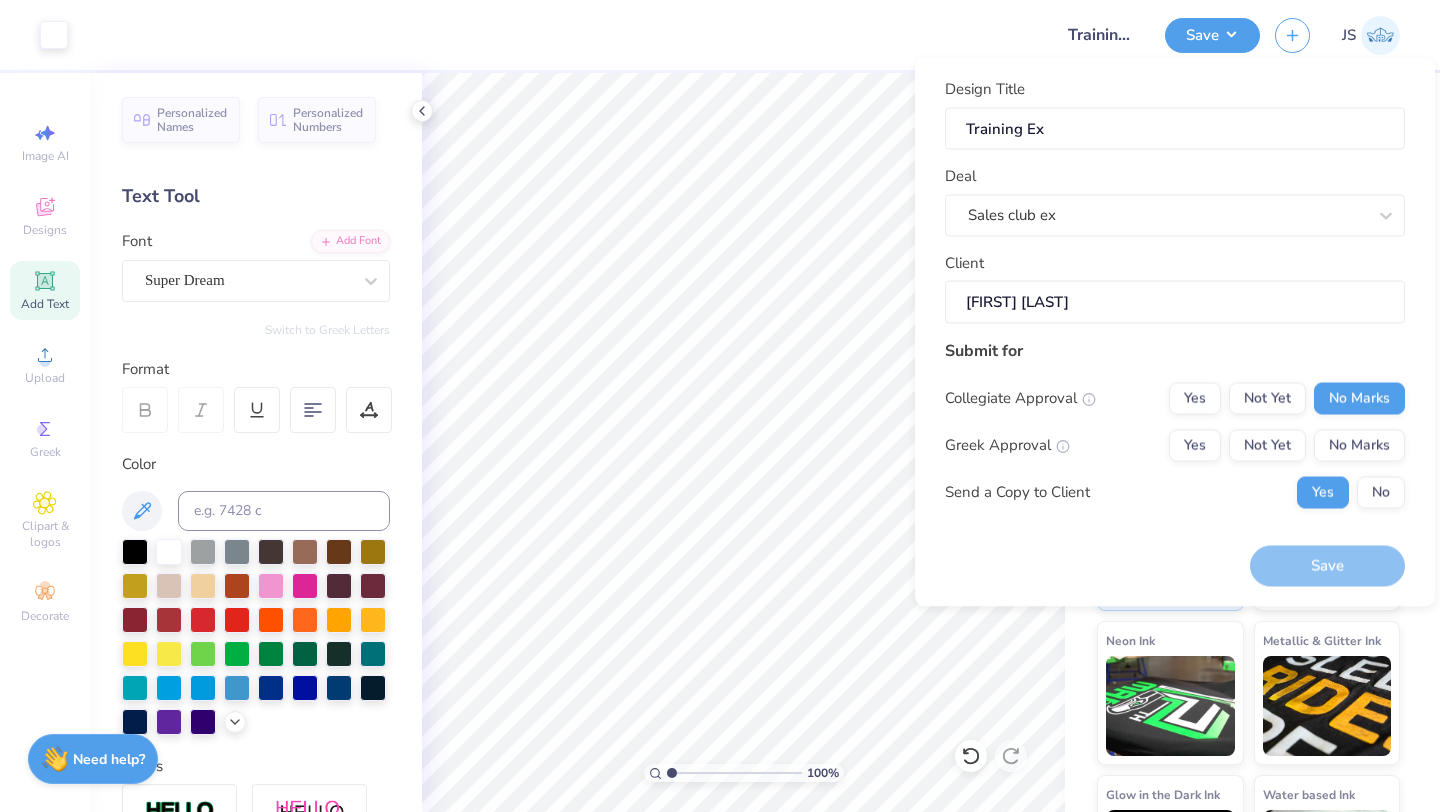 click on "Collegiate Approval Yes Not Yet No Marks Greek Approval Yes Not Yet No Marks Send a Copy to Client Yes No" at bounding box center (1175, 445) 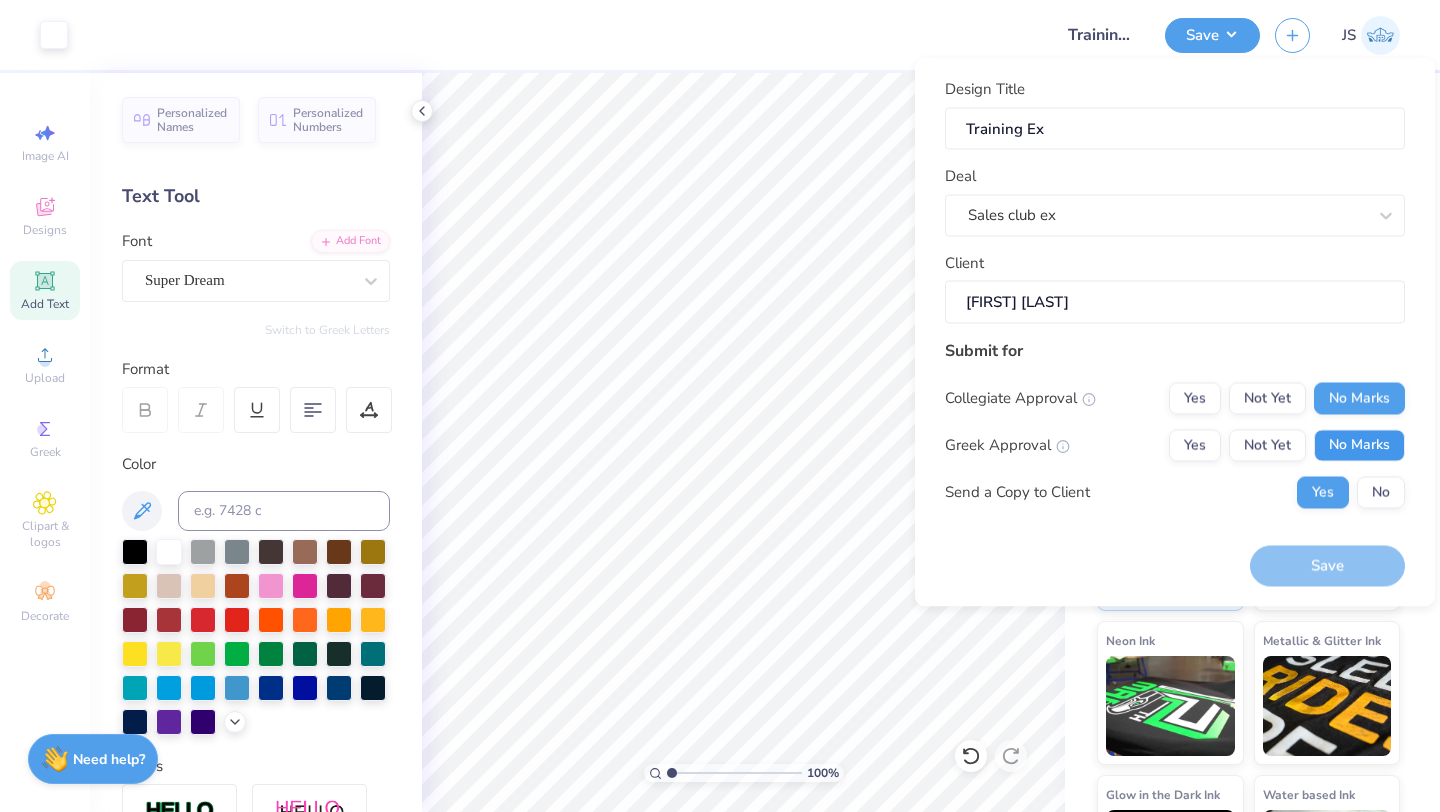 click on "No Marks" at bounding box center (1359, 445) 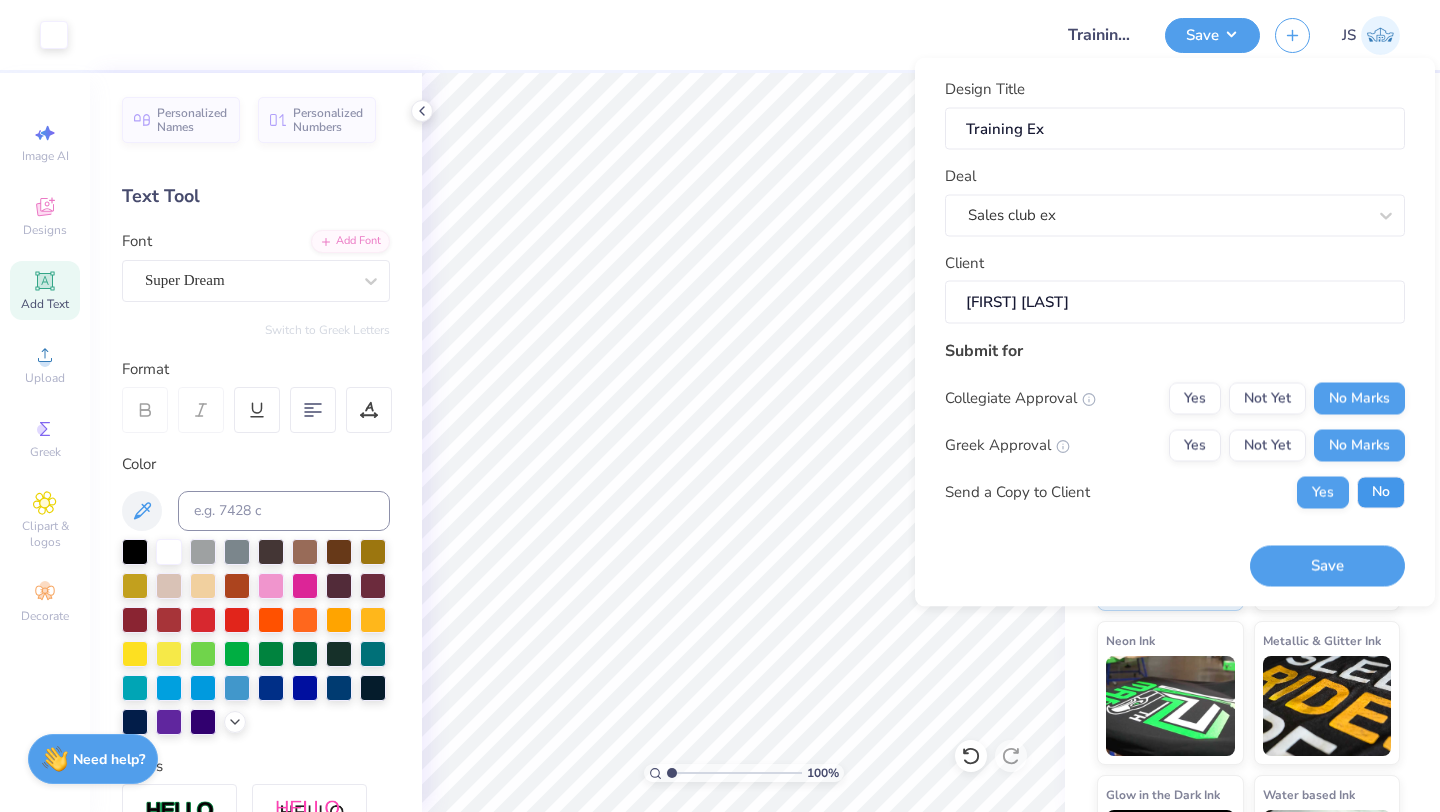 click on "No" at bounding box center (1381, 492) 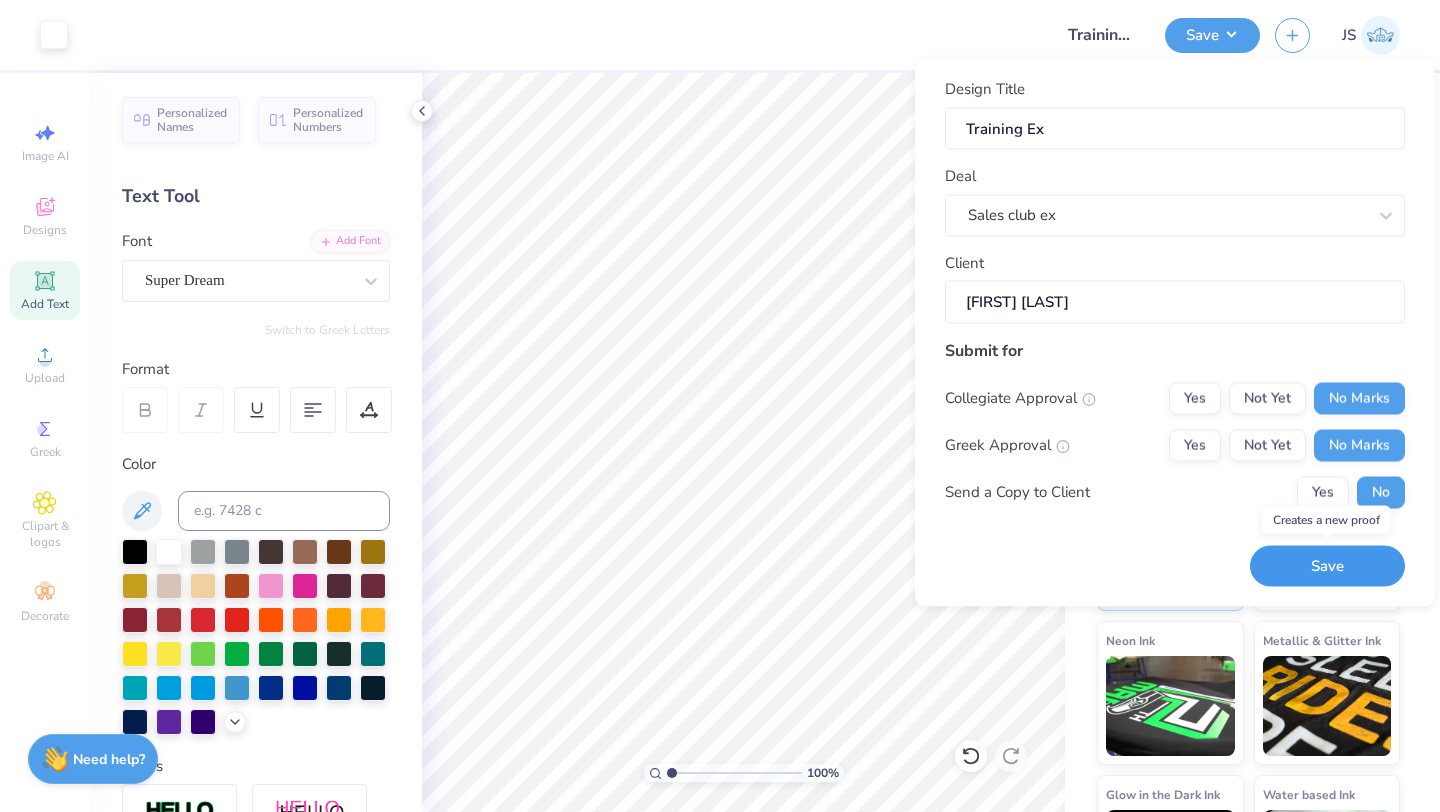 click on "Save" at bounding box center [1327, 566] 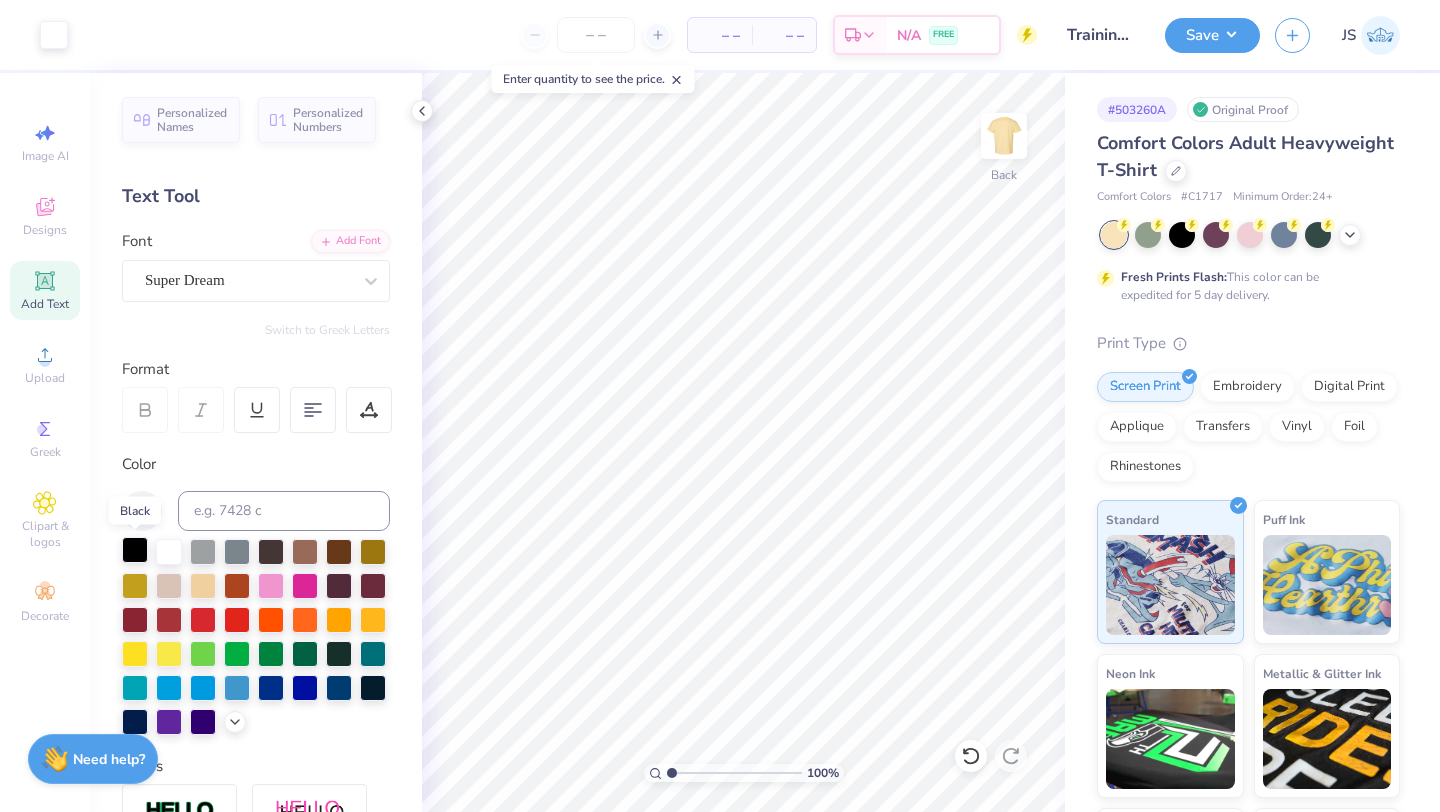 click at bounding box center (135, 550) 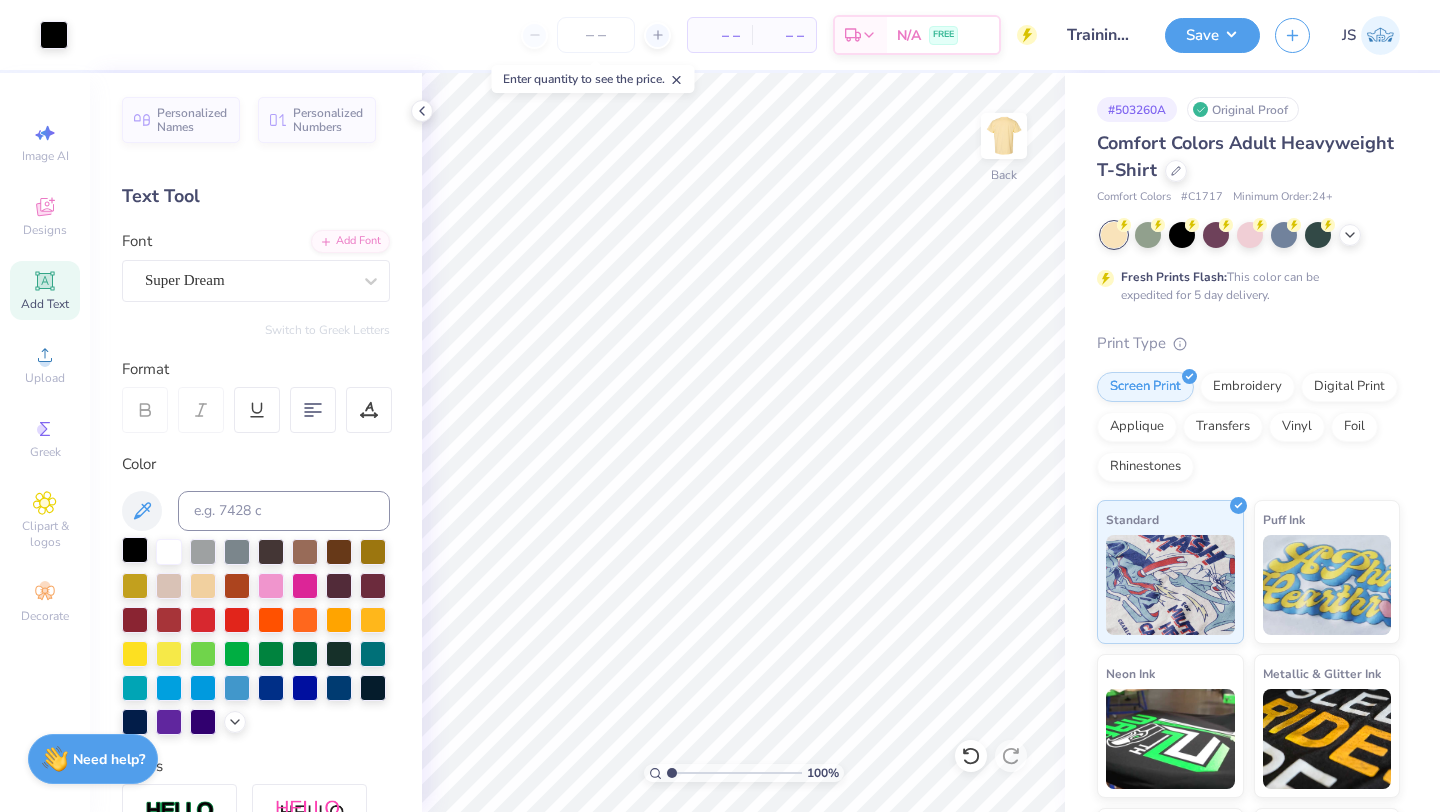 click at bounding box center [135, 550] 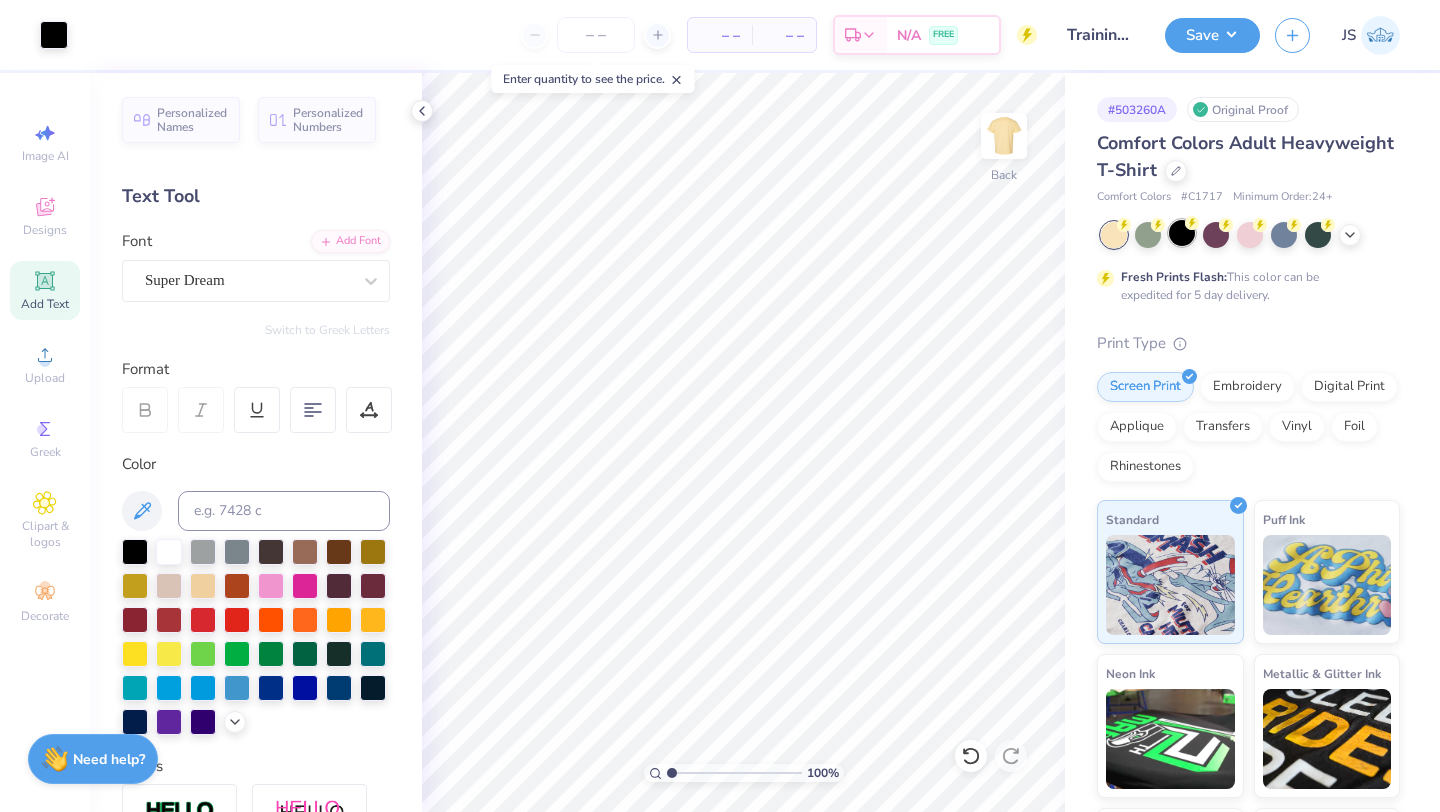 click on "Fresh Prints Flash:  This color can be expedited for 5 day delivery." at bounding box center [1248, 263] 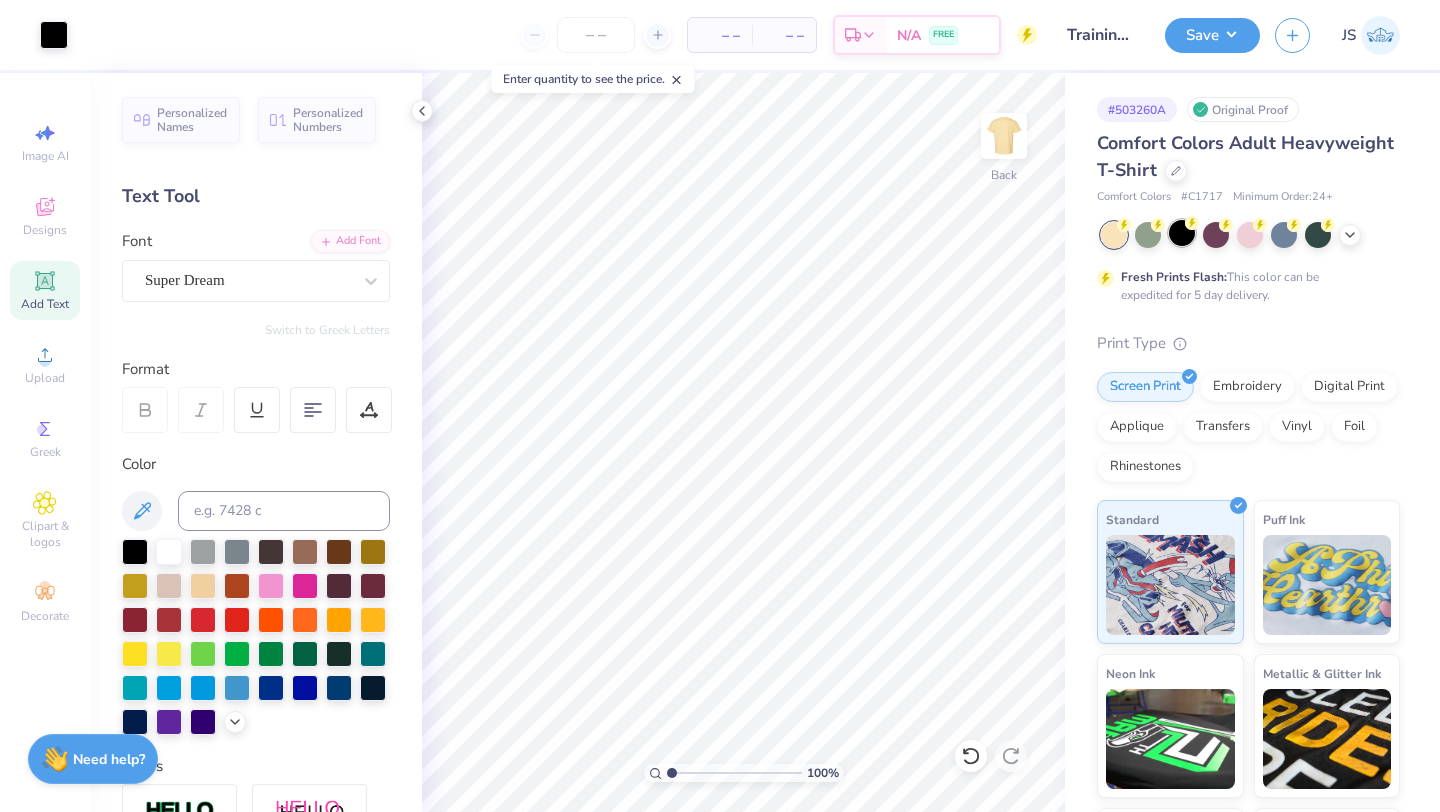 click at bounding box center [1182, 233] 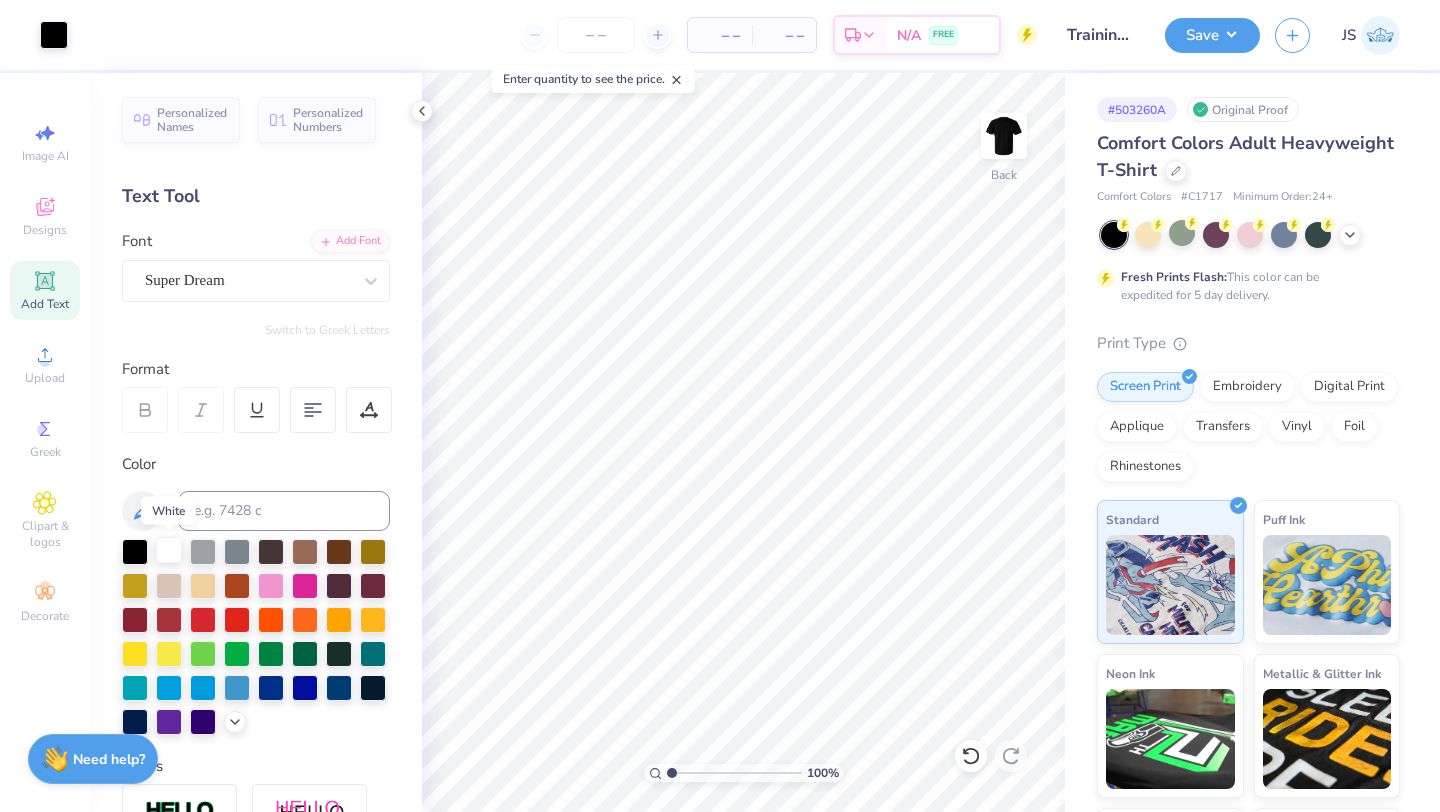 click at bounding box center [169, 550] 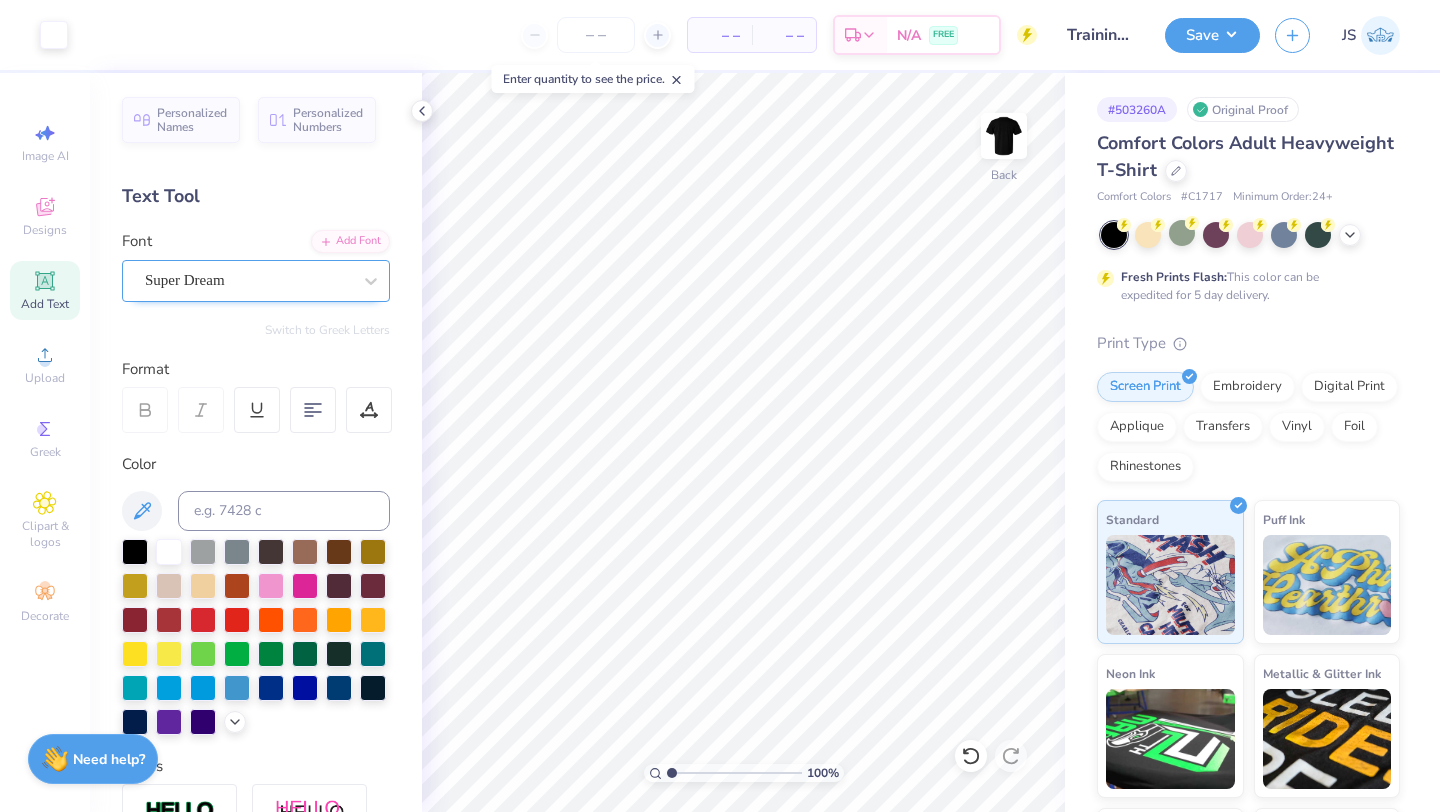 click on "Super Dream" at bounding box center (248, 280) 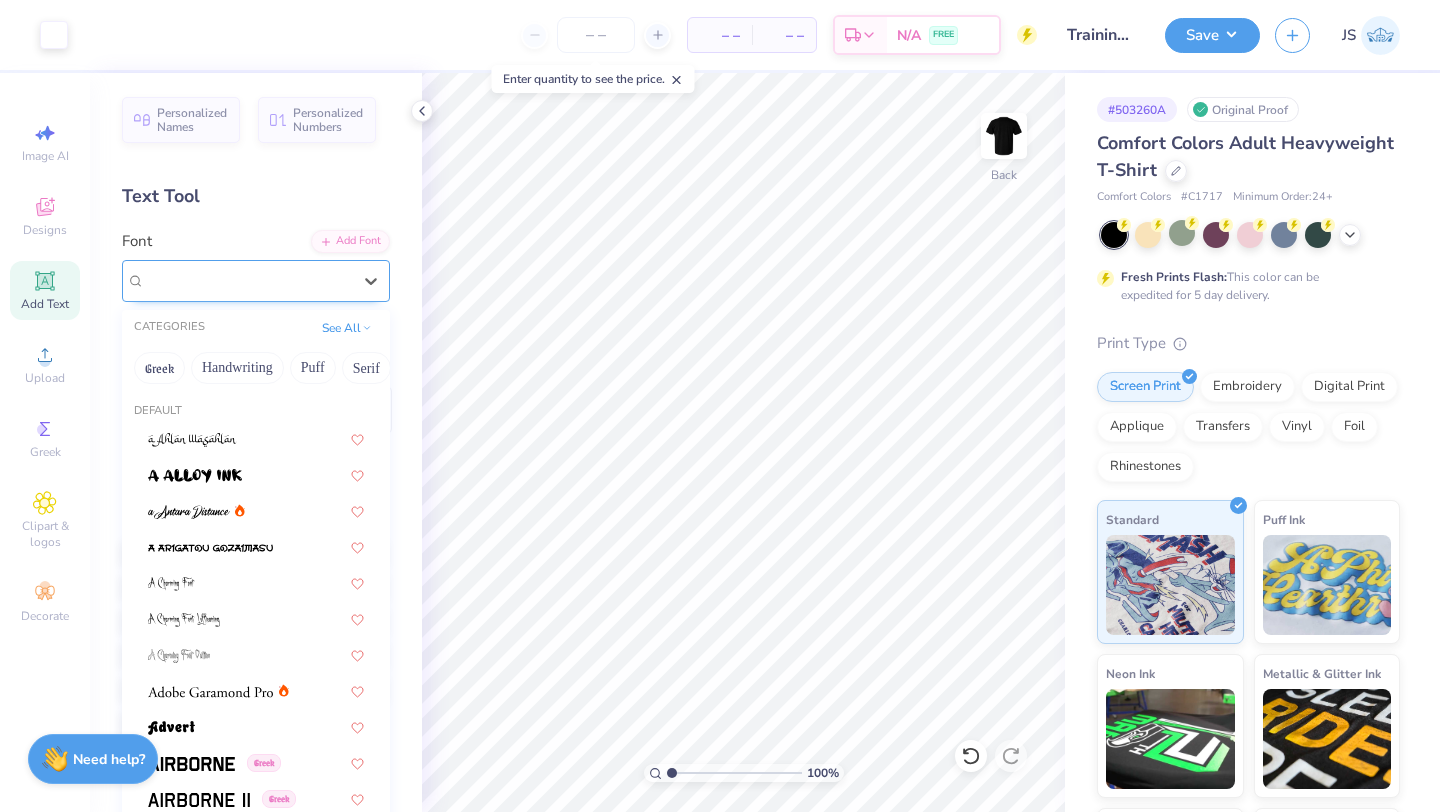 click on "Super Dream" at bounding box center [248, 280] 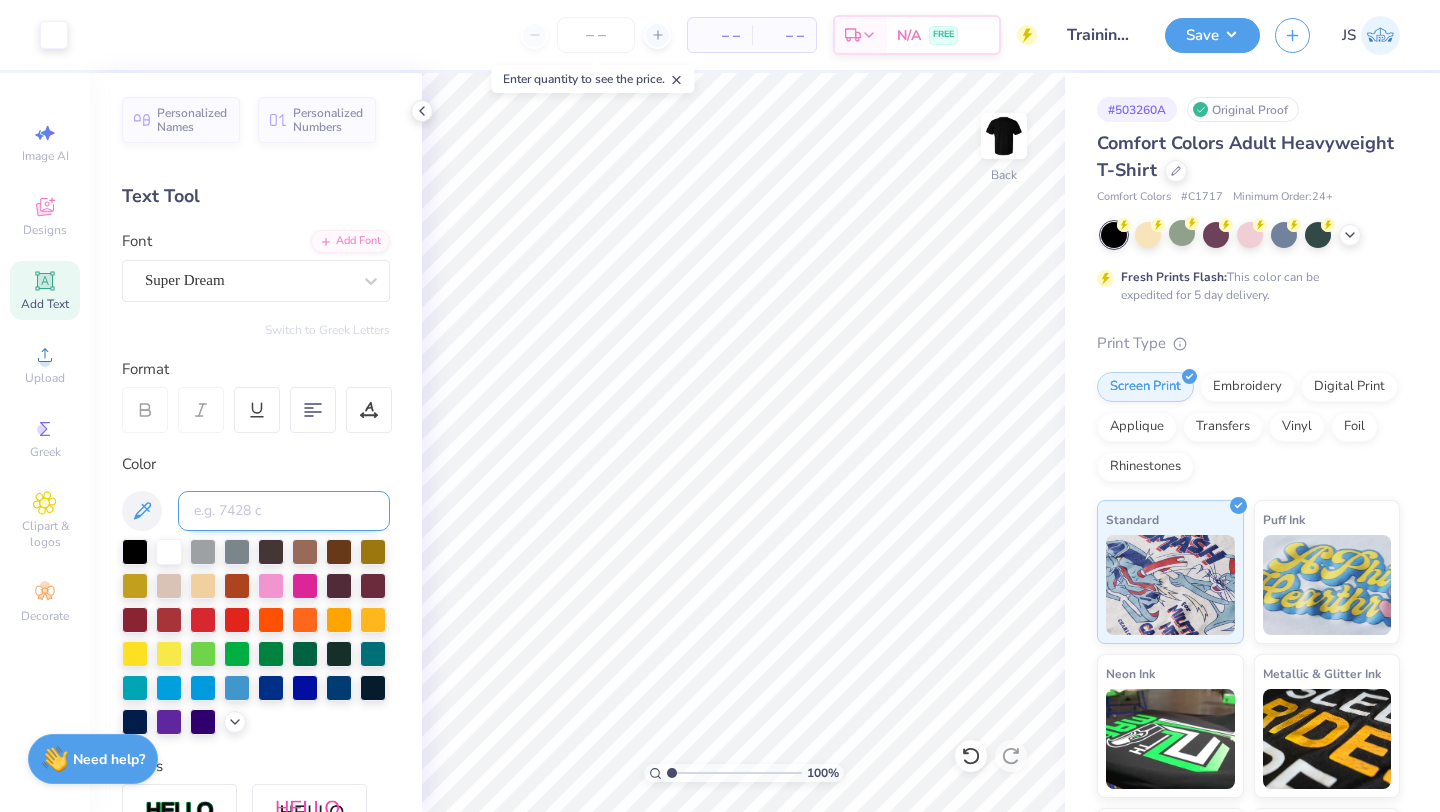 click at bounding box center (284, 511) 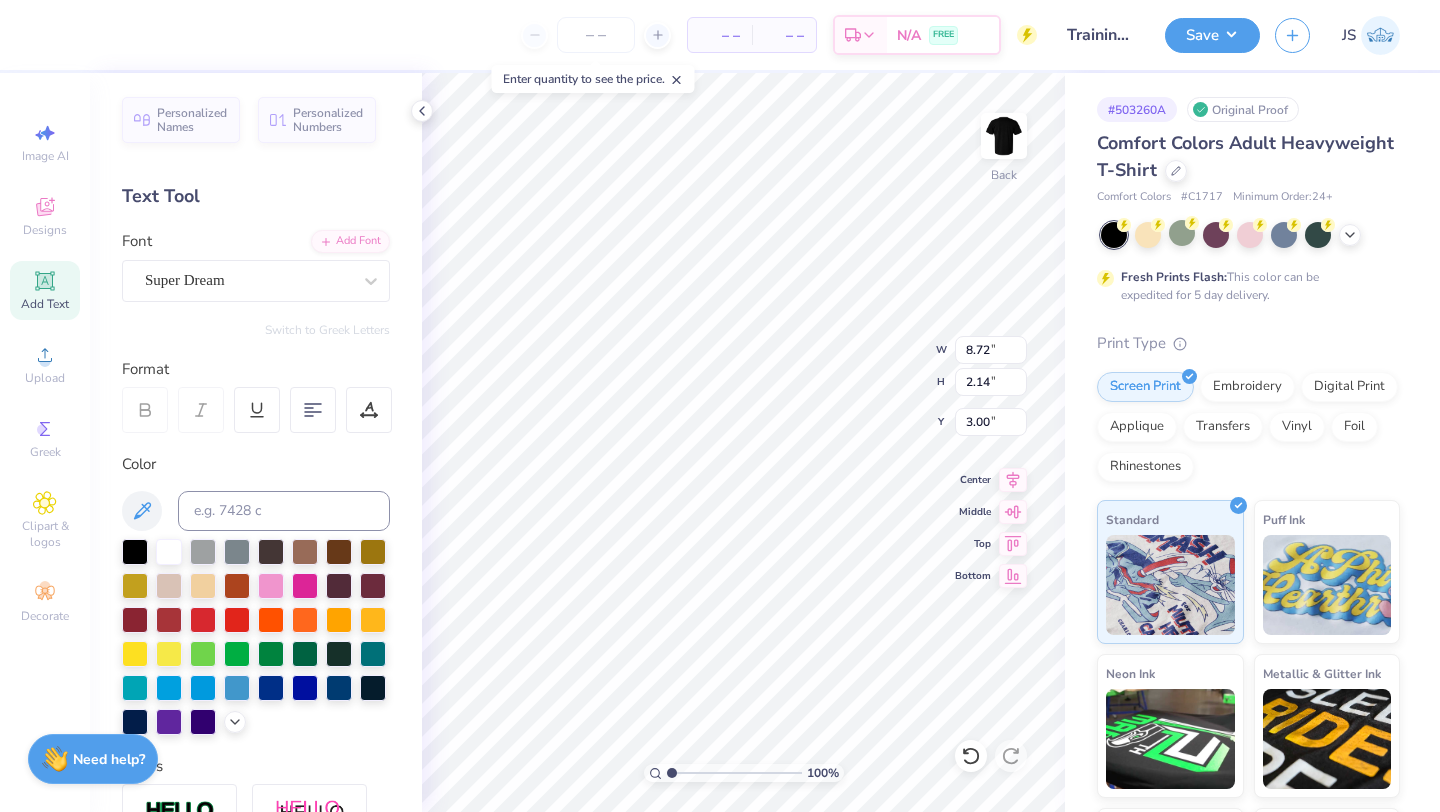 scroll, scrollTop: 0, scrollLeft: 2, axis: horizontal 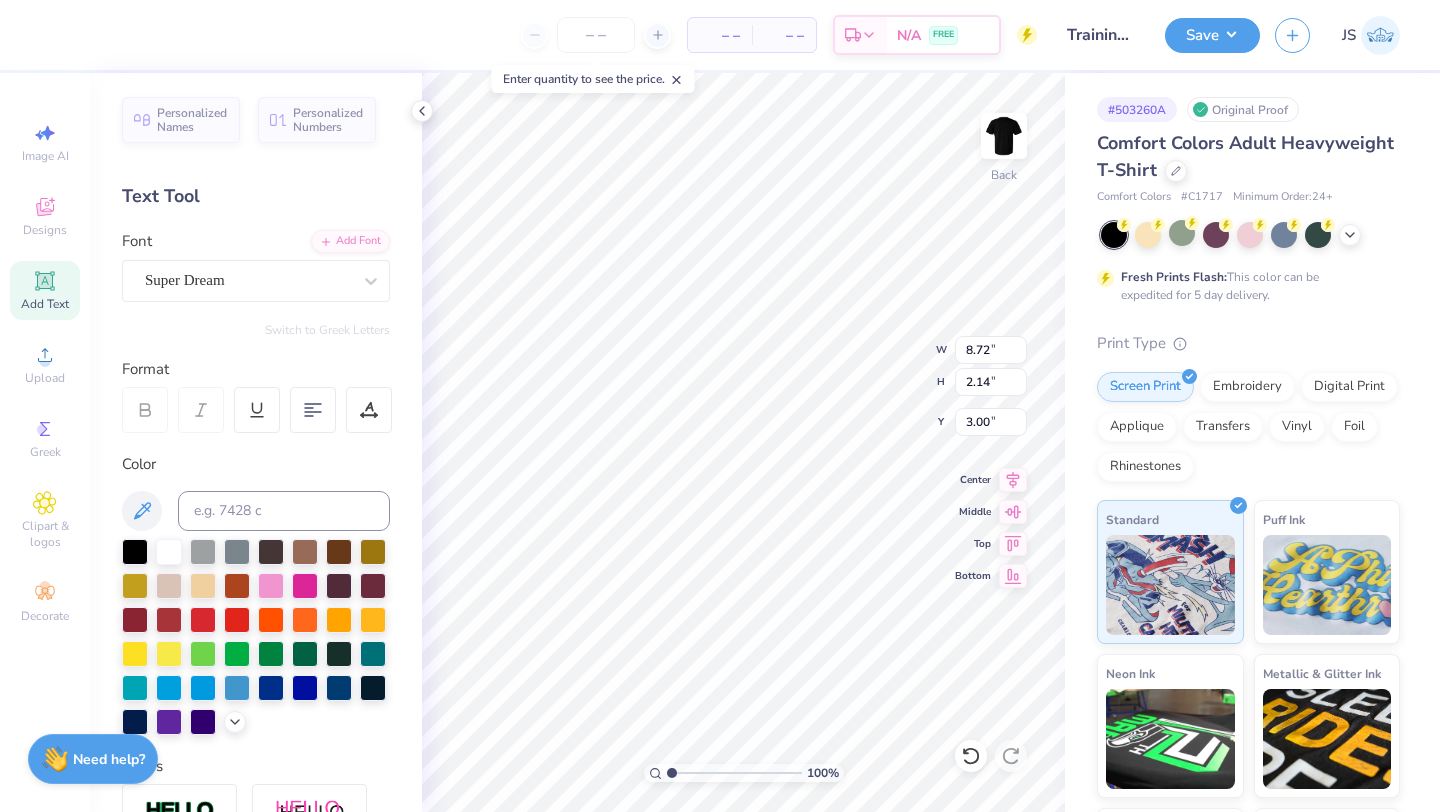 type on "E" 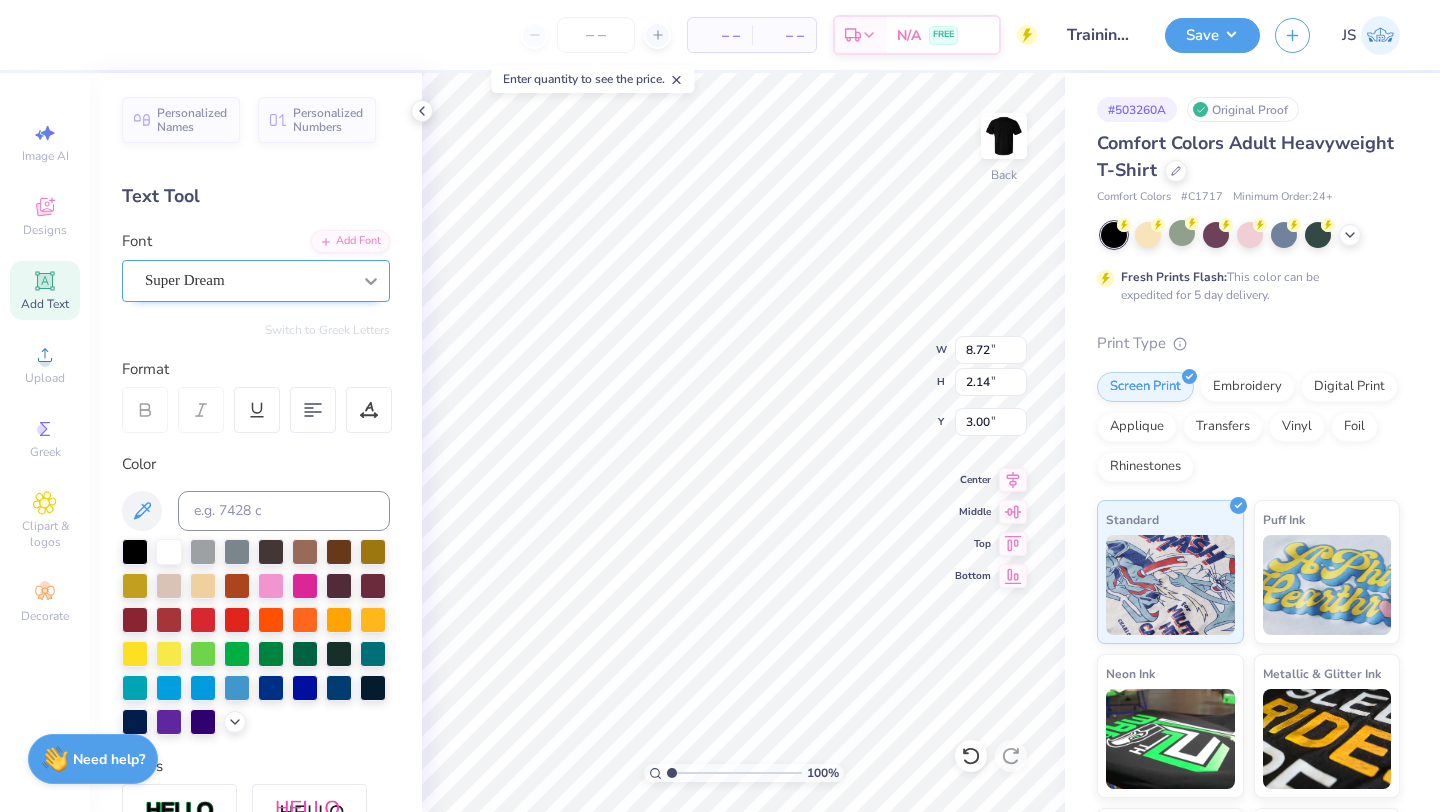 type on "Gift of gab" 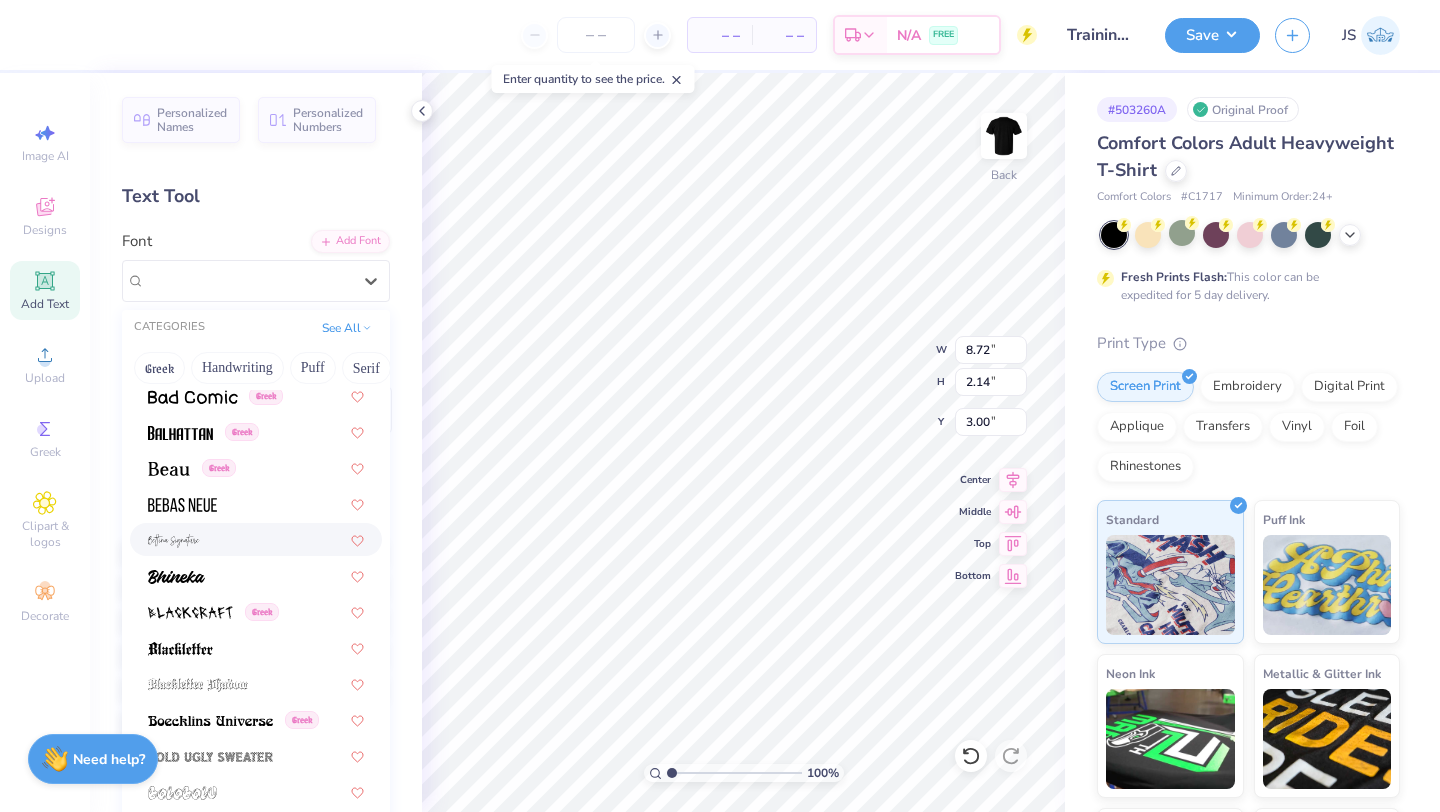 scroll, scrollTop: 883, scrollLeft: 0, axis: vertical 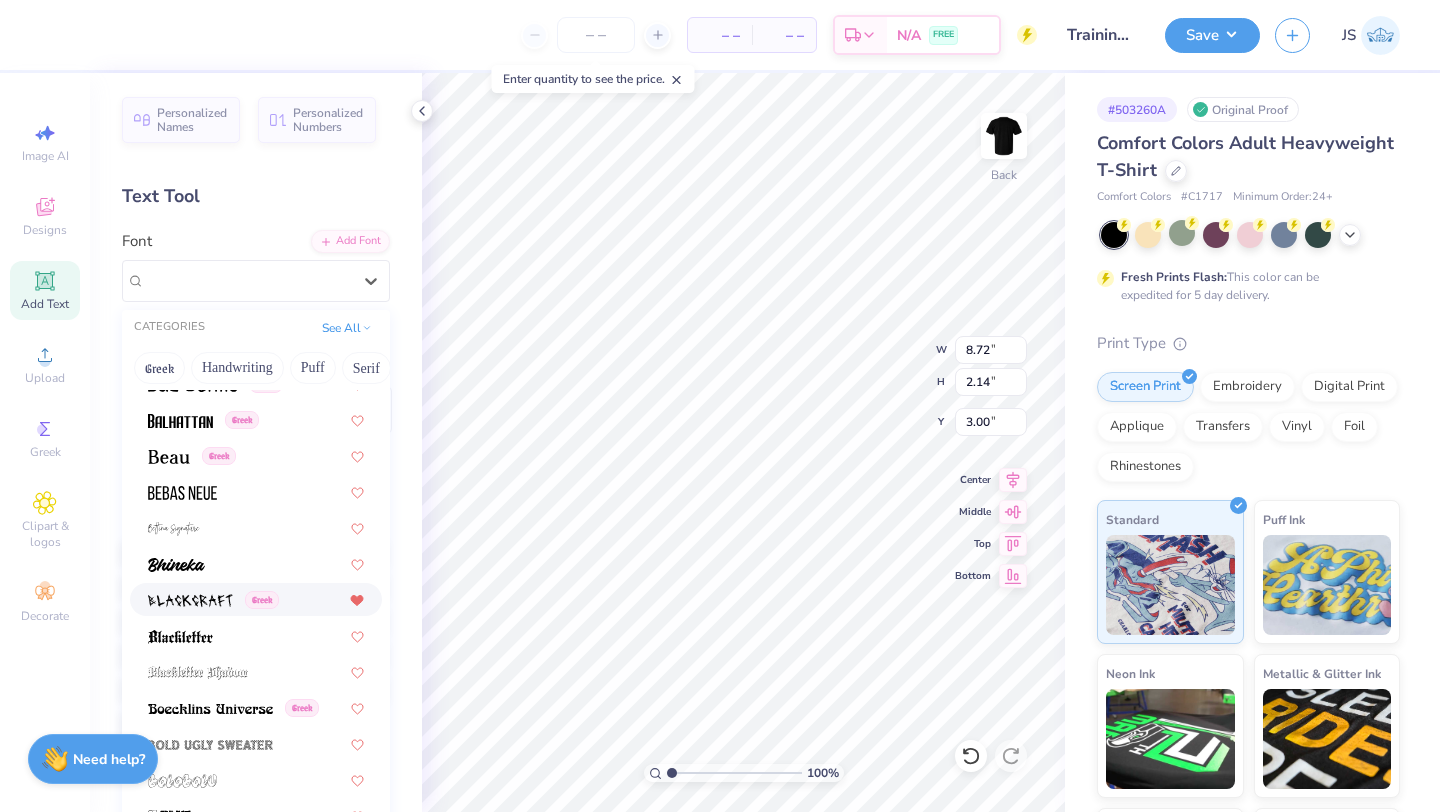 click 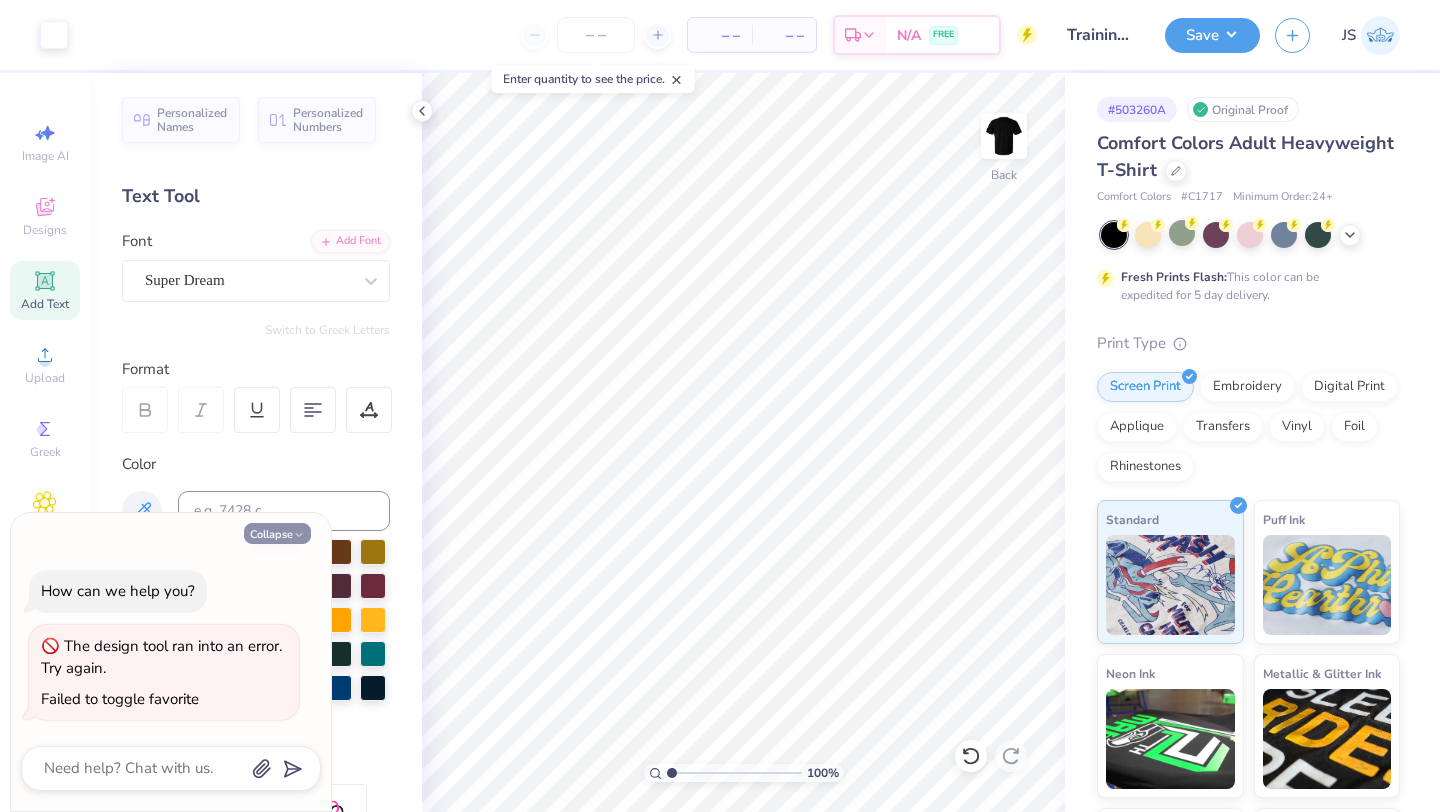 click 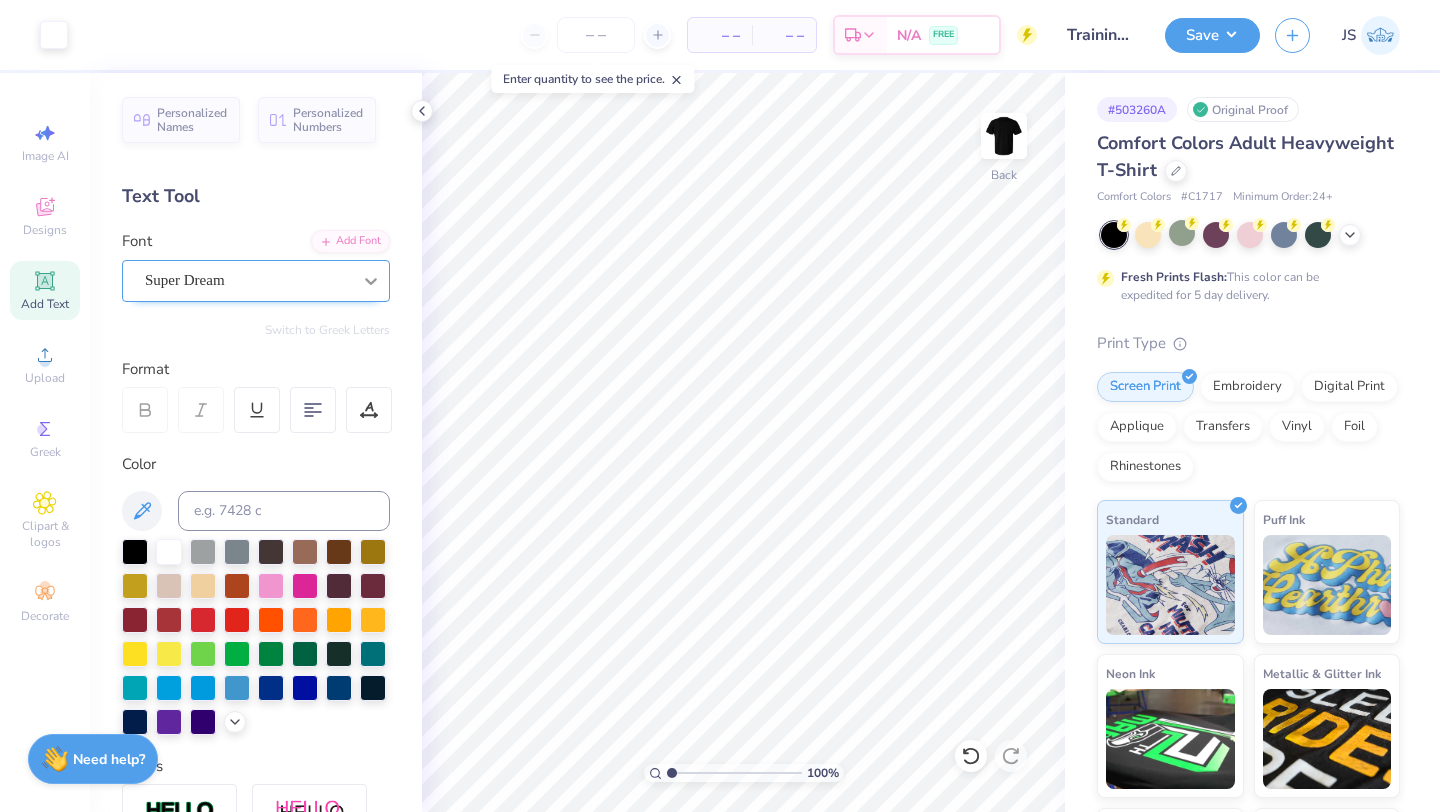click 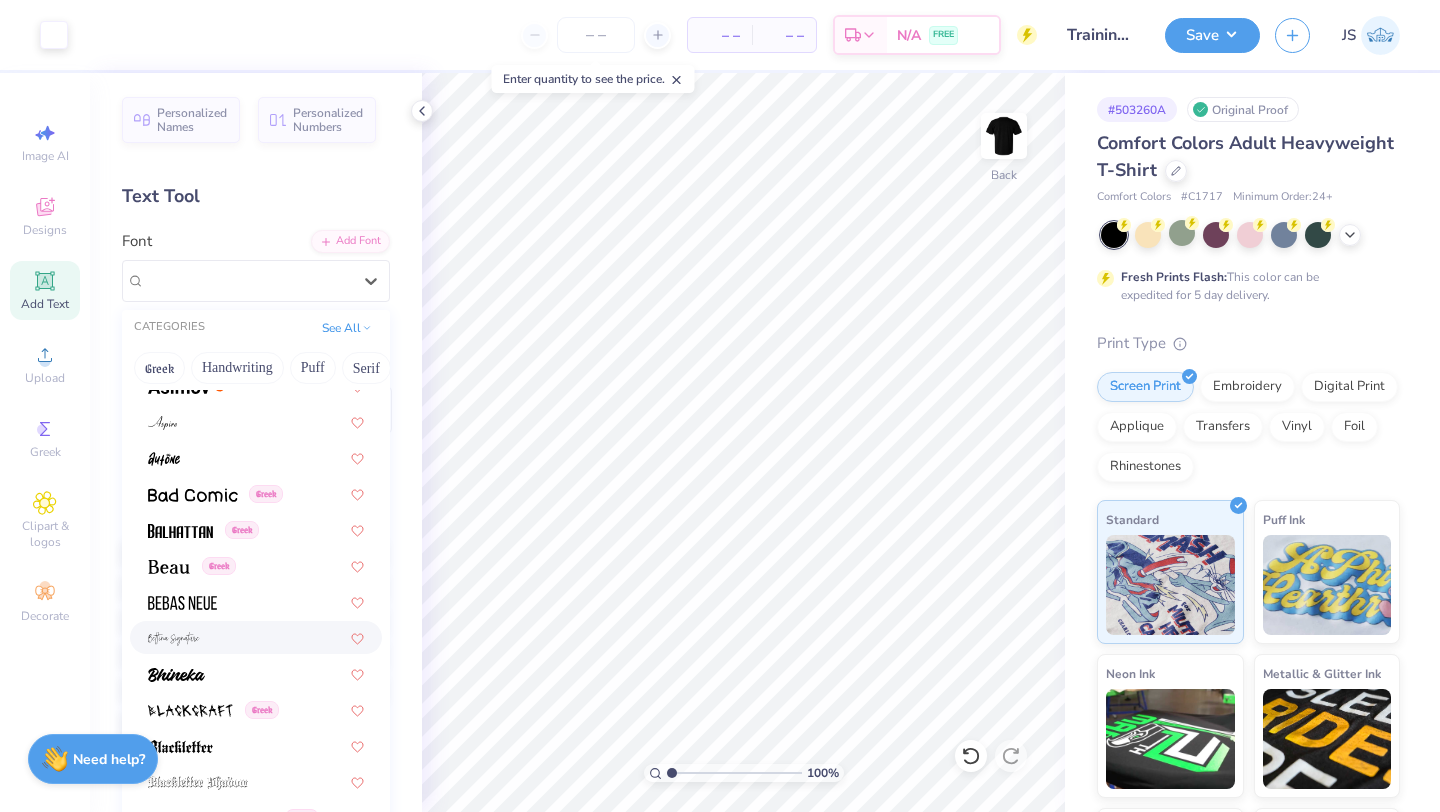 scroll, scrollTop: 806, scrollLeft: 0, axis: vertical 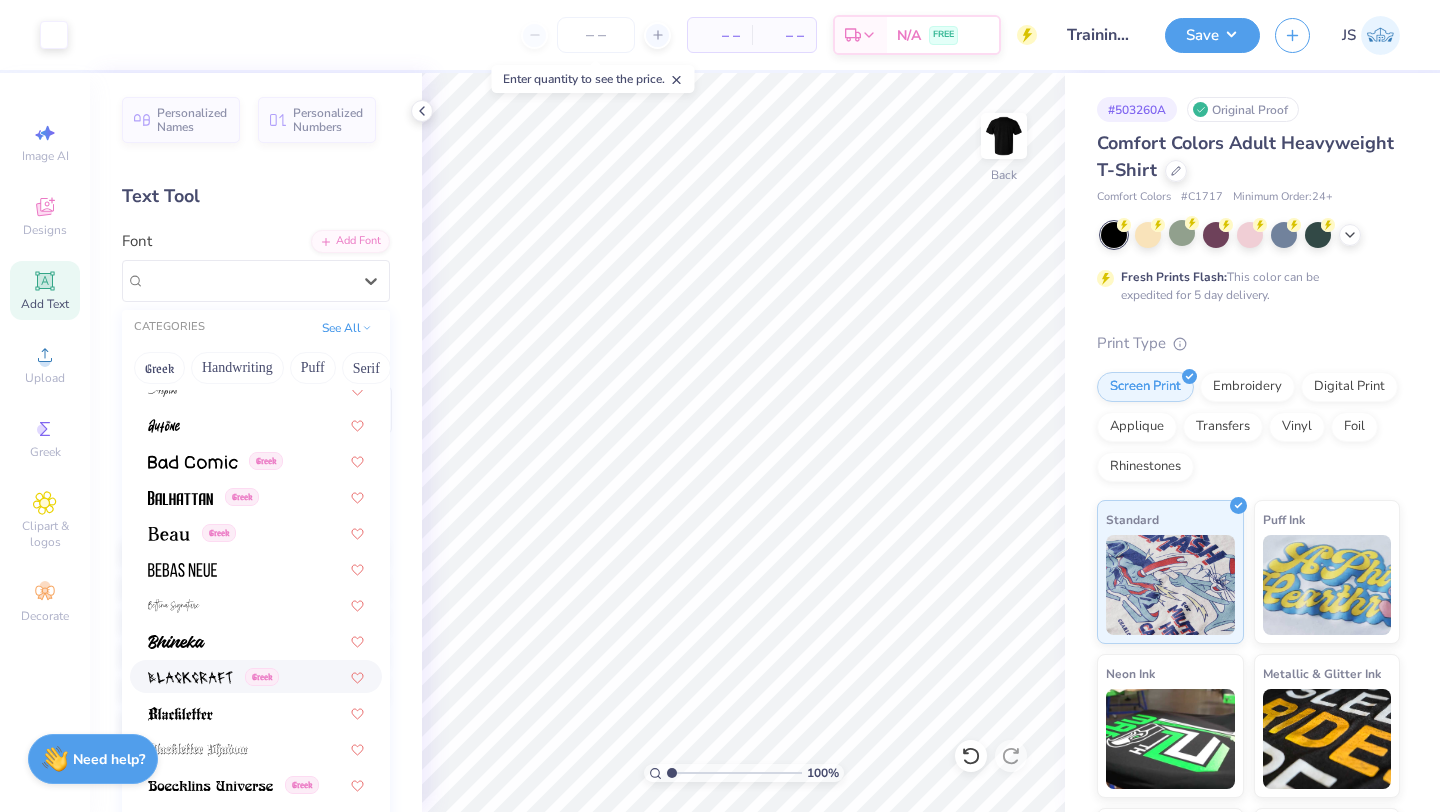 click on "Greek" at bounding box center [256, 676] 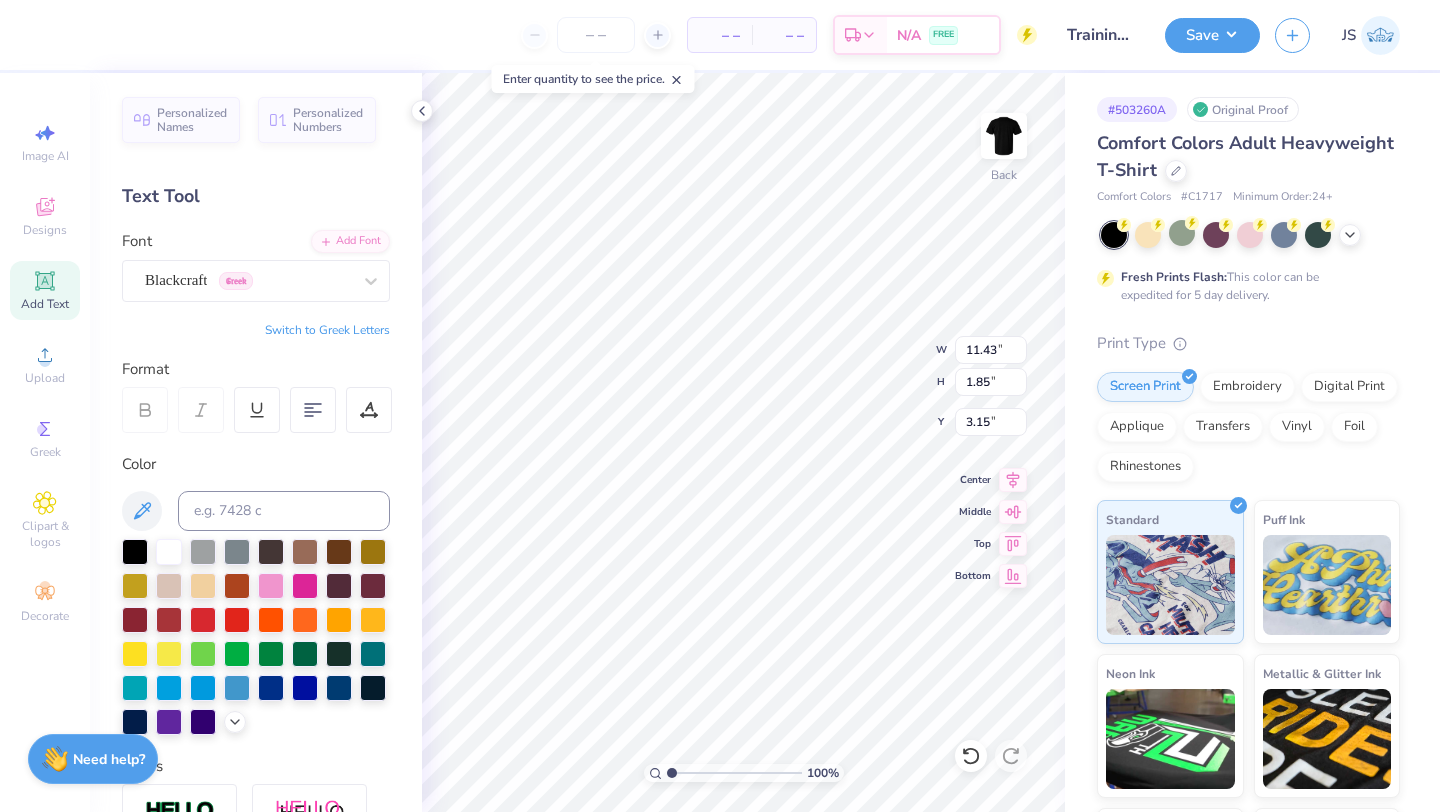 scroll, scrollTop: 0, scrollLeft: 0, axis: both 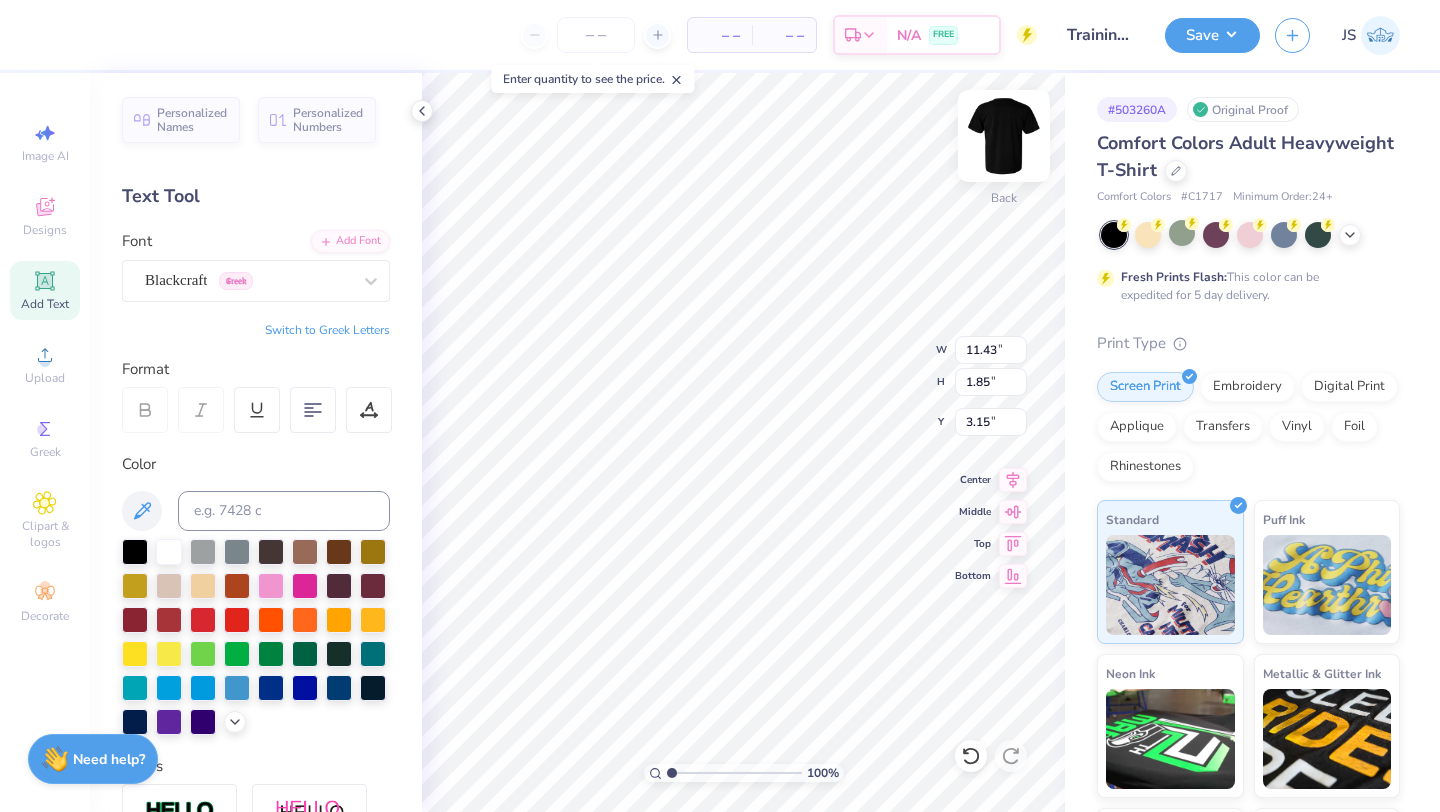 type on "S" 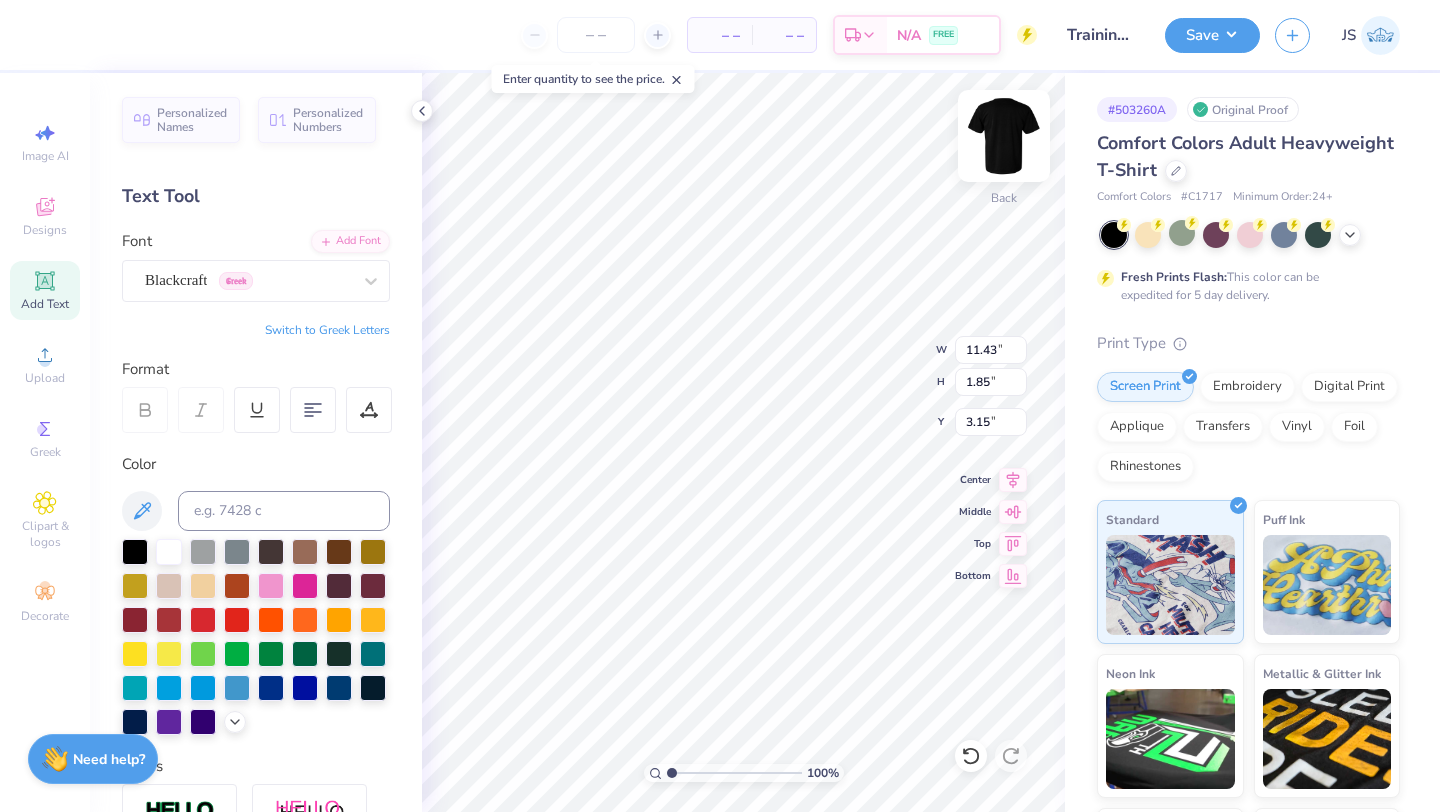 type 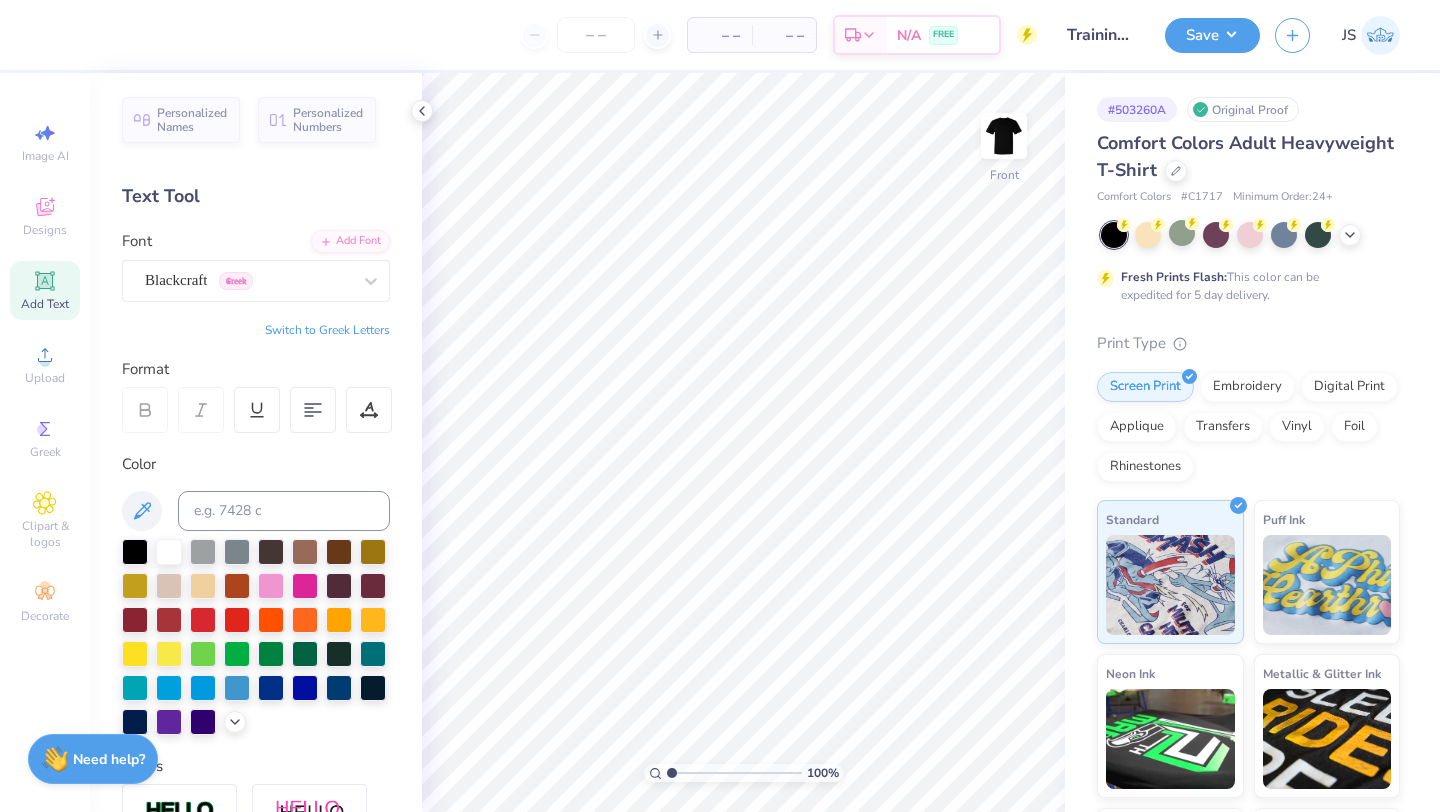 click on "Add Text" at bounding box center [45, 304] 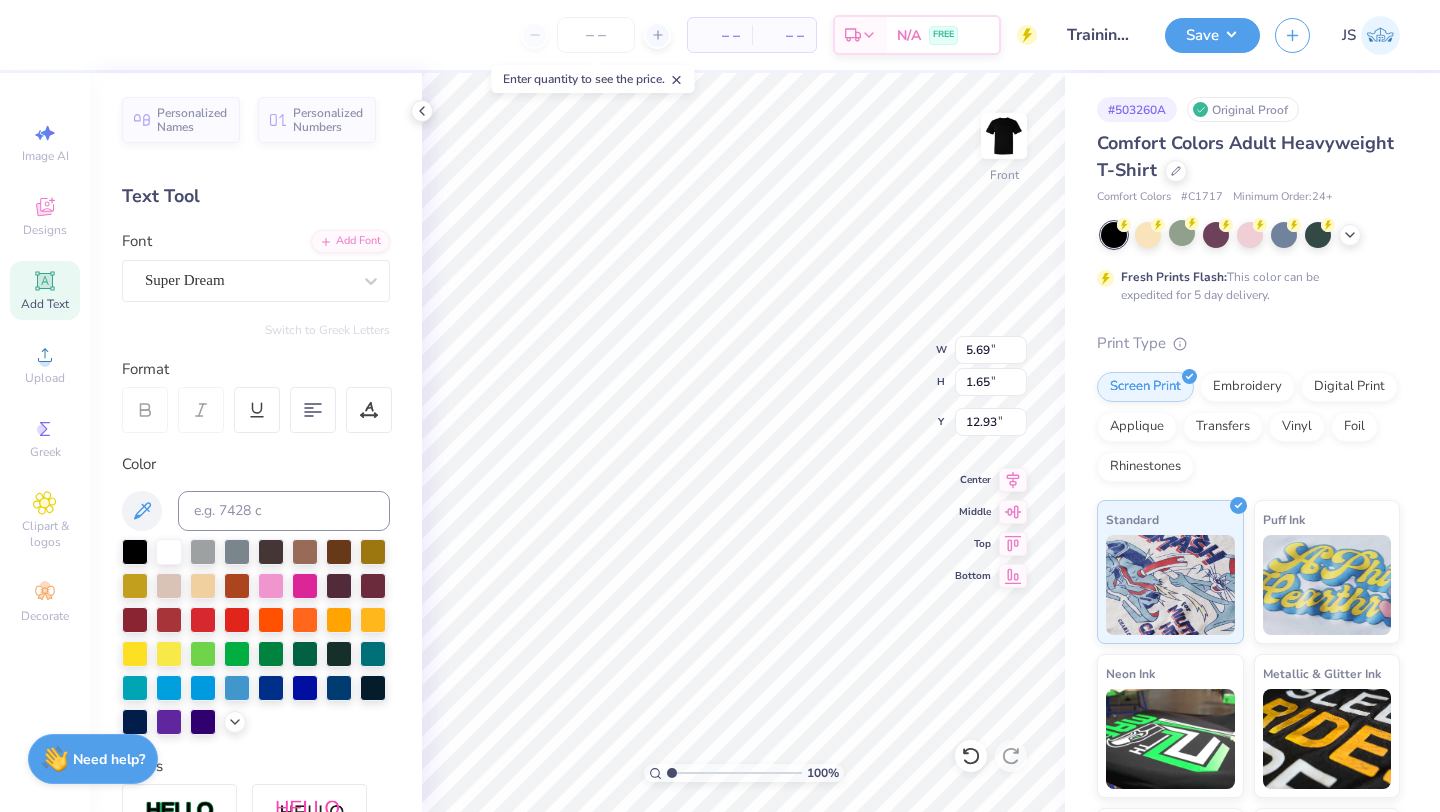 type on "5.86" 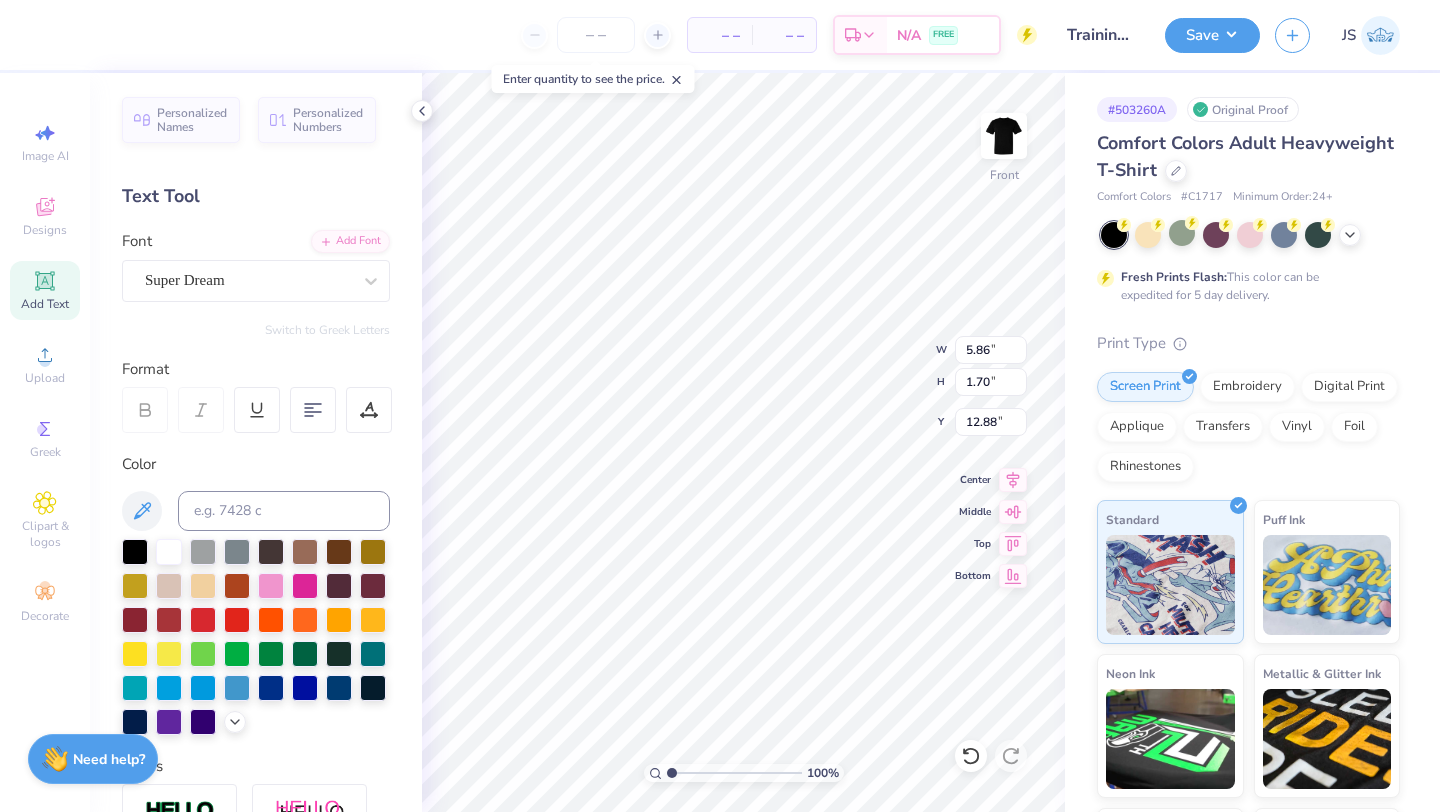 scroll, scrollTop: 0, scrollLeft: 0, axis: both 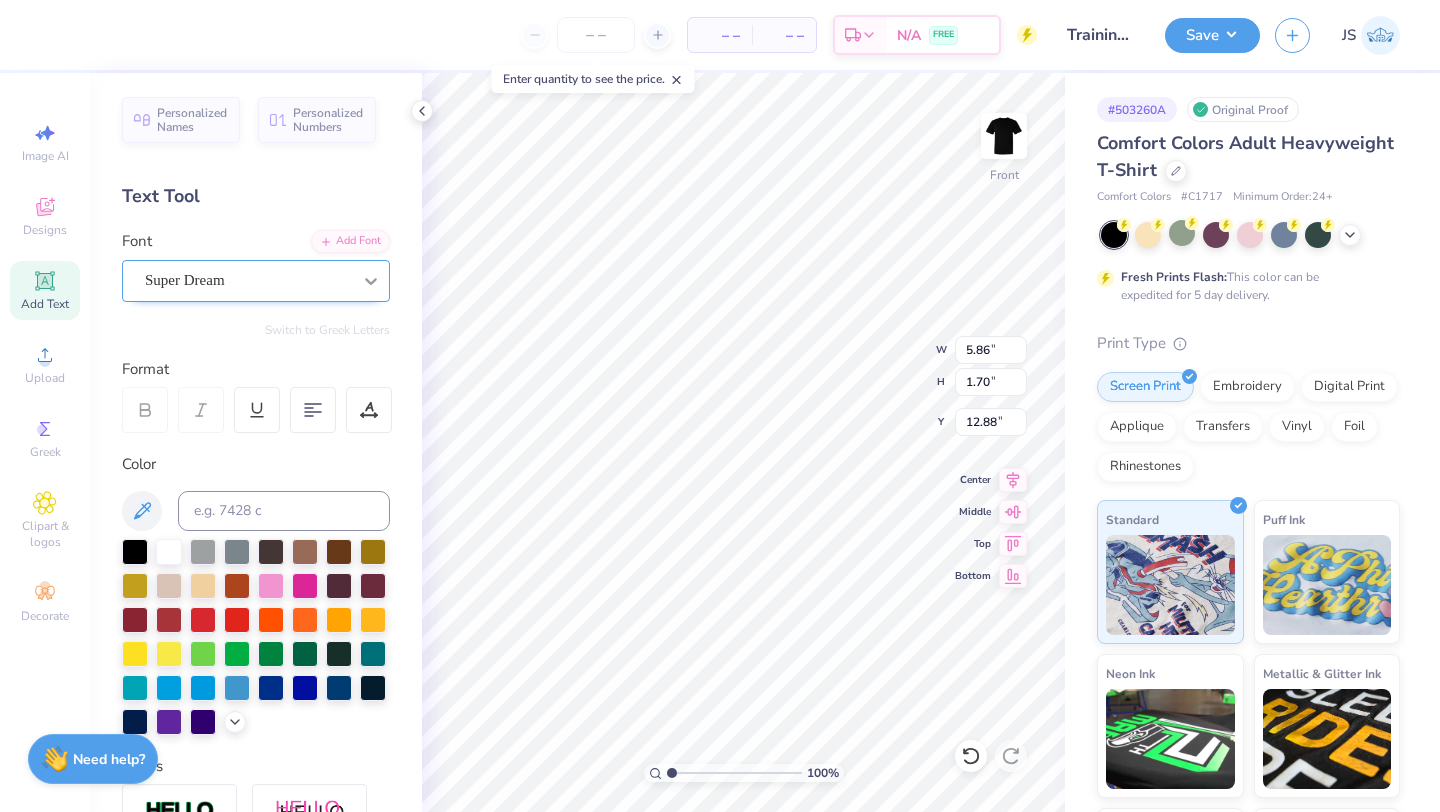 click at bounding box center [371, 281] 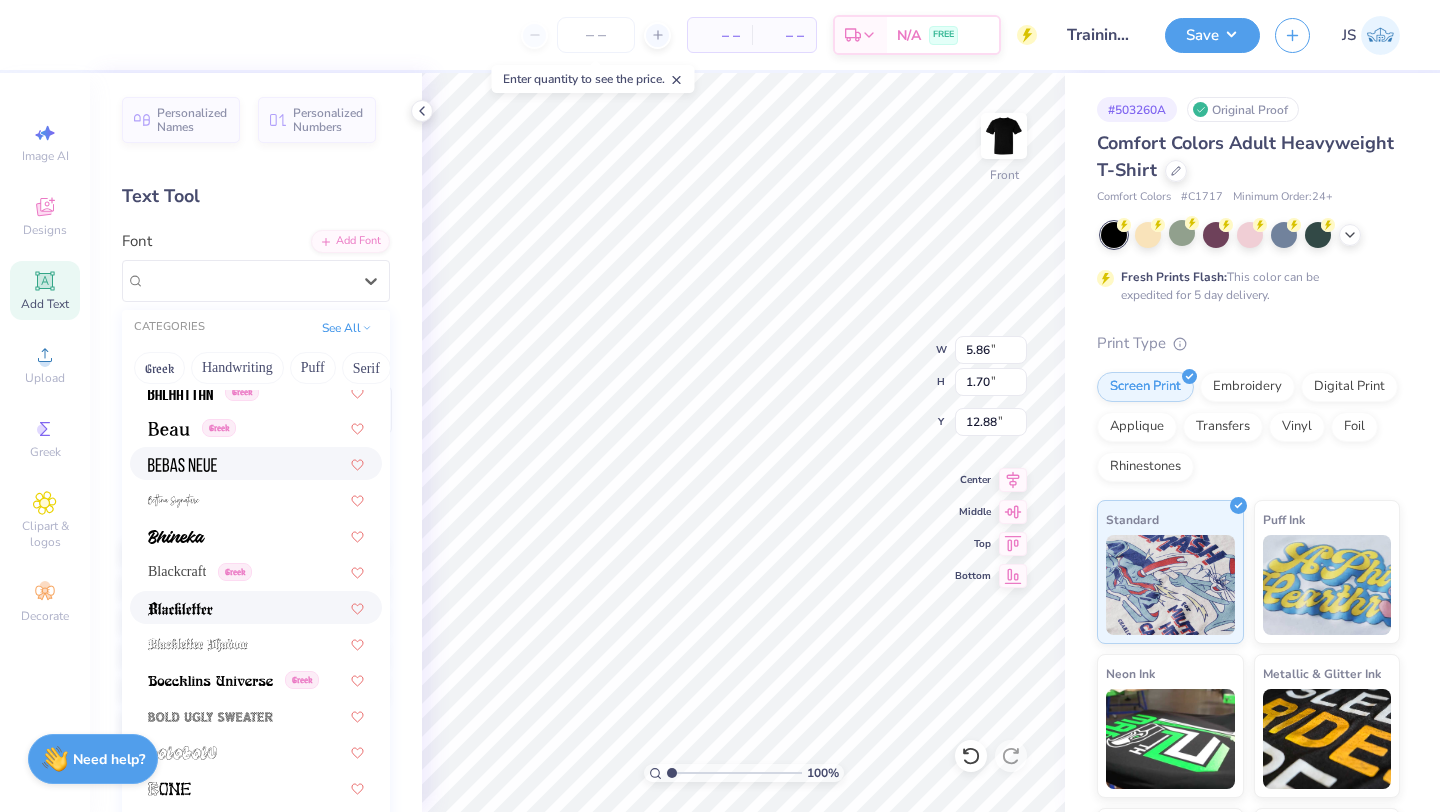 scroll, scrollTop: 928, scrollLeft: 0, axis: vertical 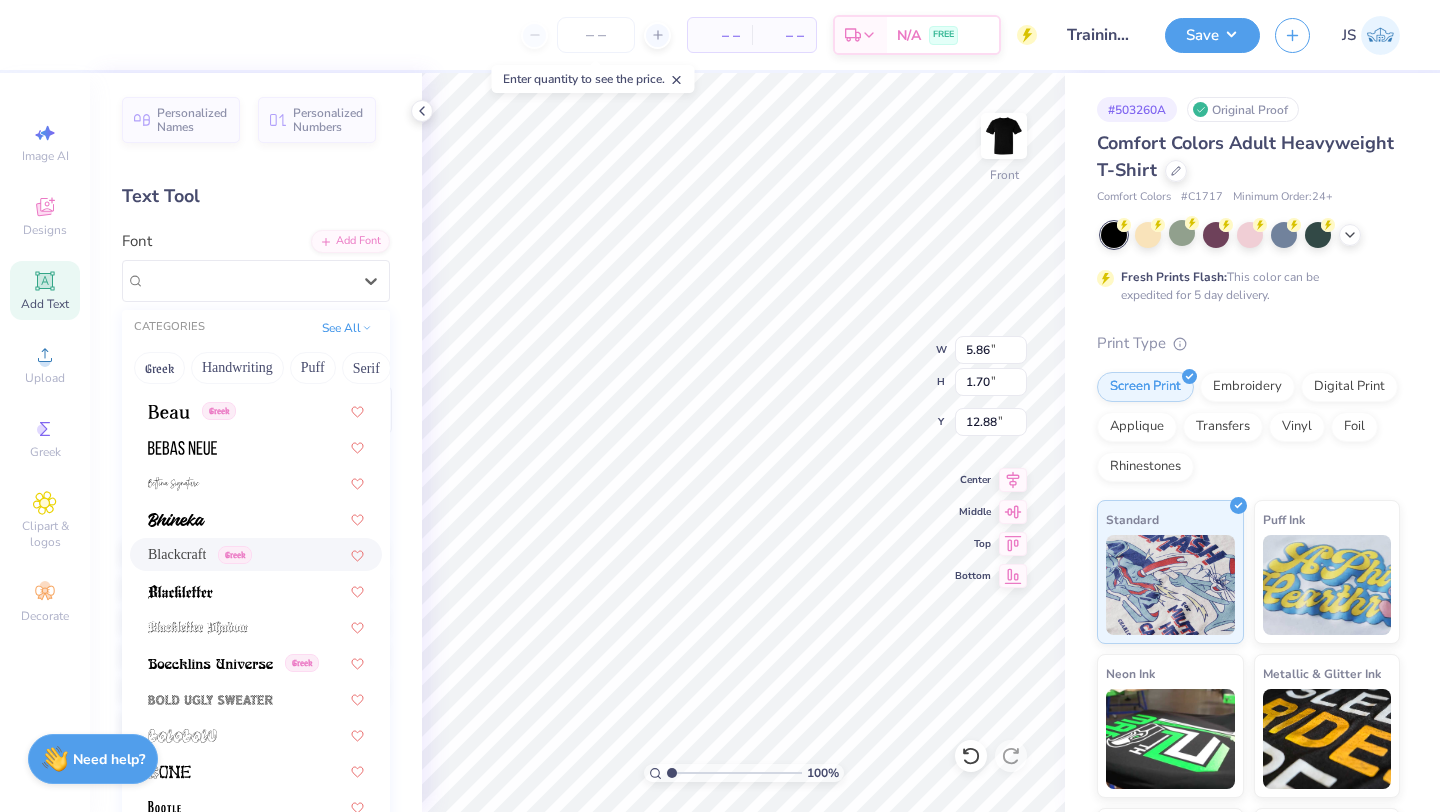 click on "Blackcraft Greek" at bounding box center (256, 554) 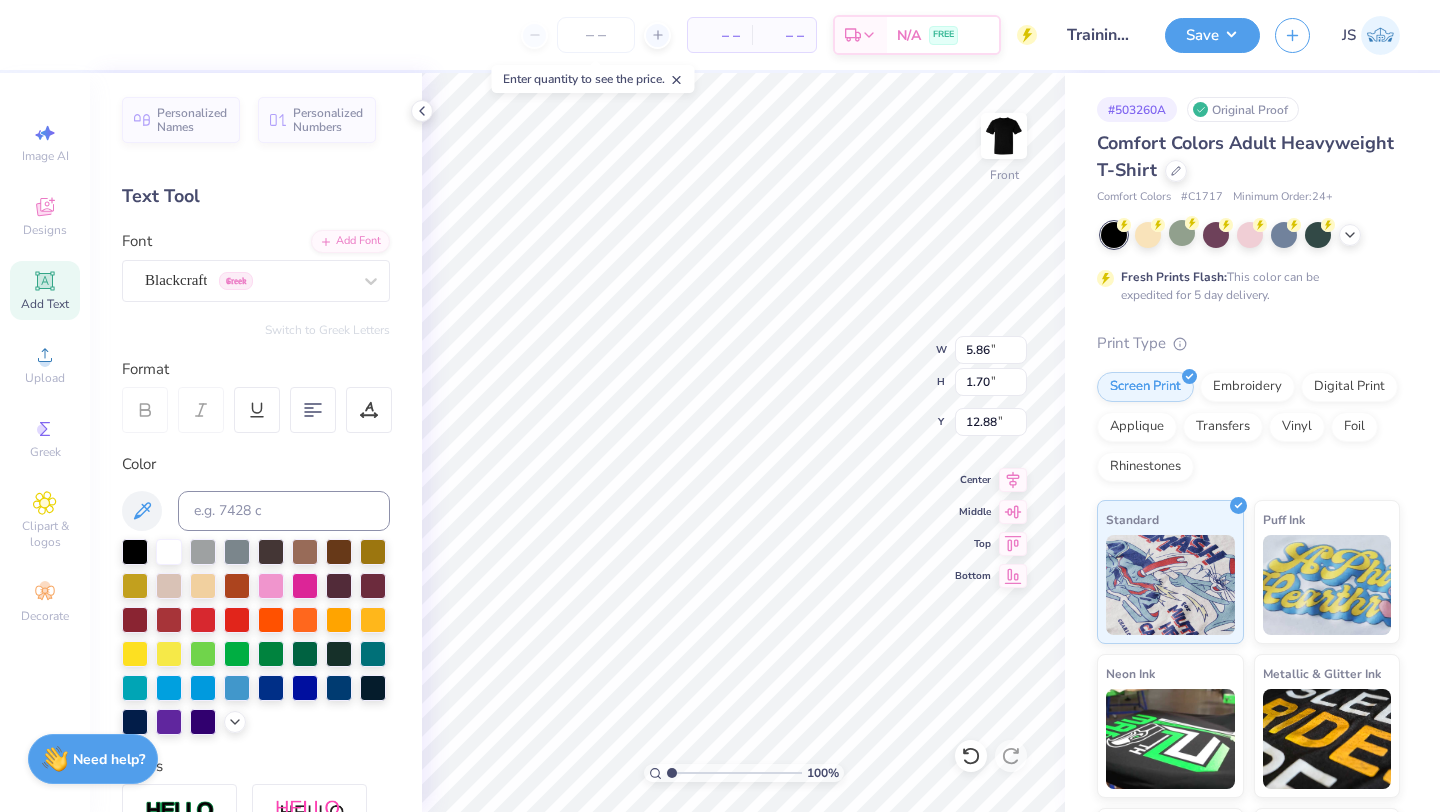 scroll, scrollTop: 0, scrollLeft: 2, axis: horizontal 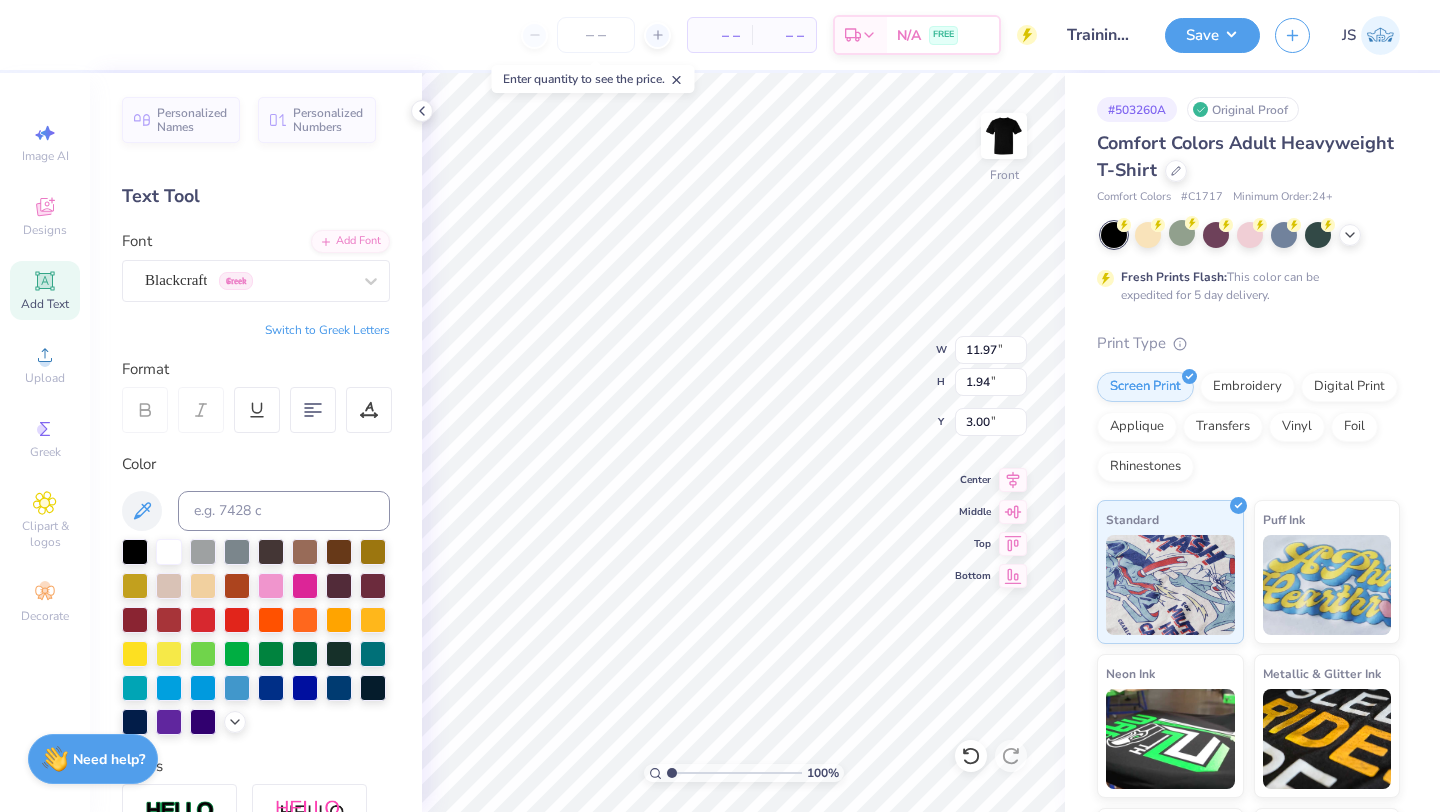 type on "3.00" 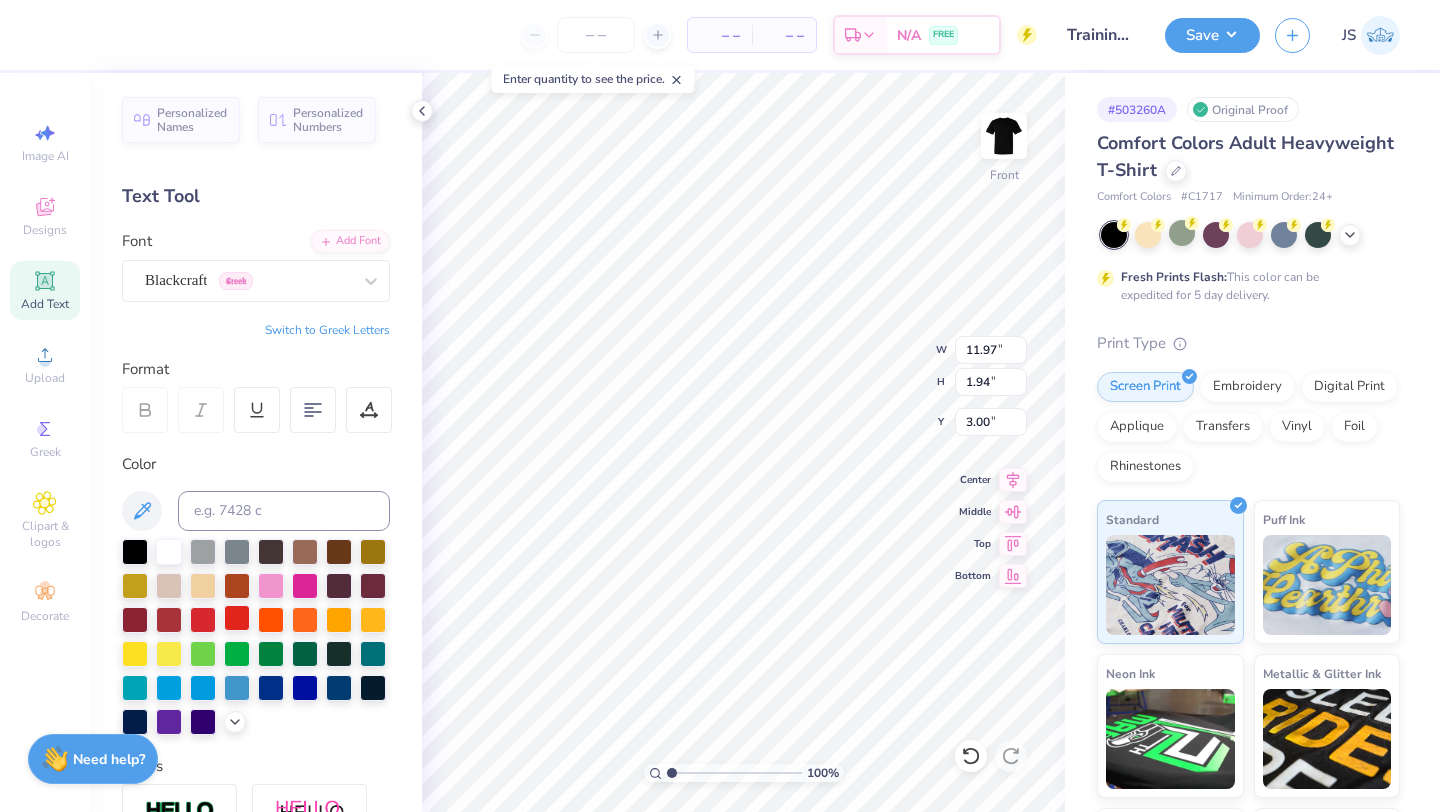 click at bounding box center (237, 618) 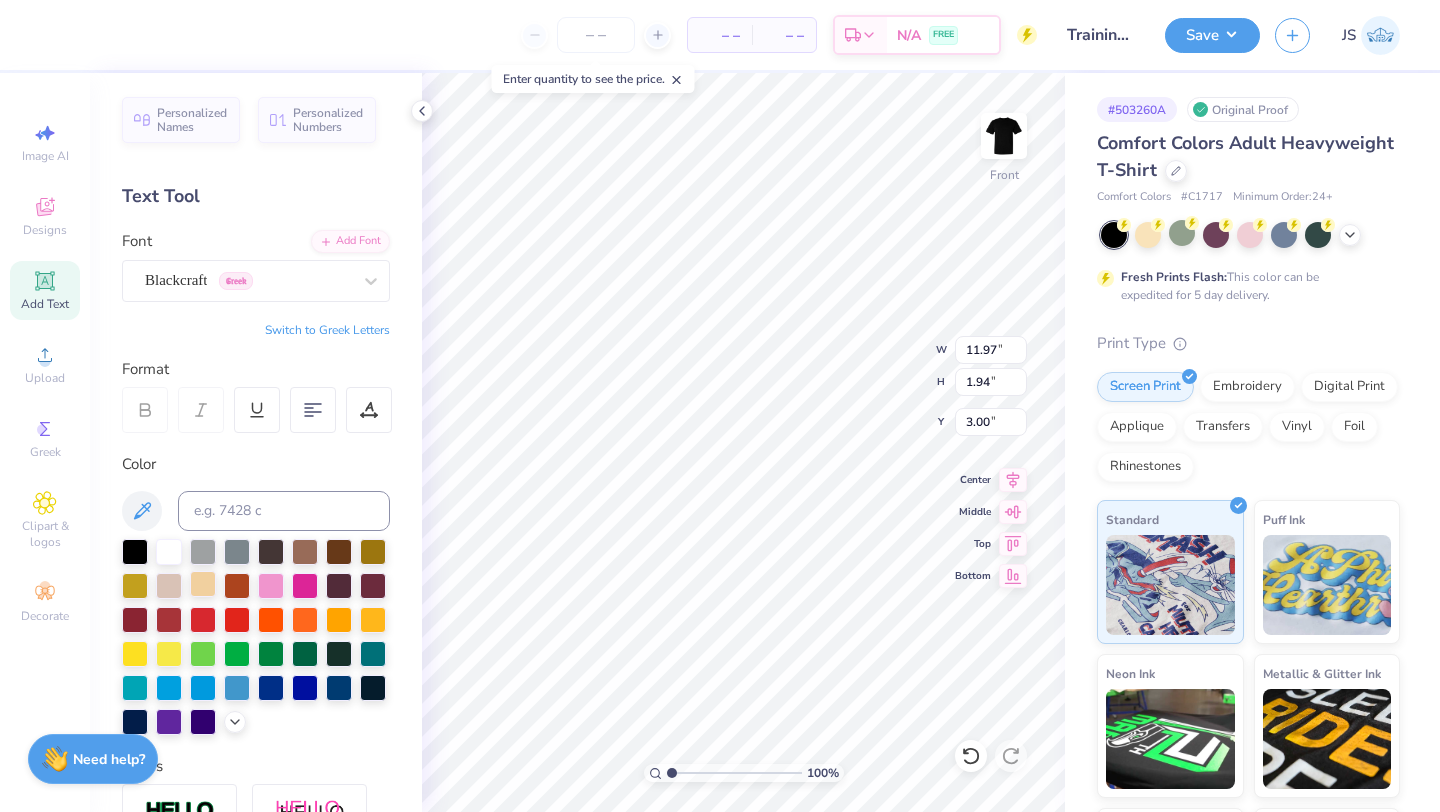 click at bounding box center (203, 584) 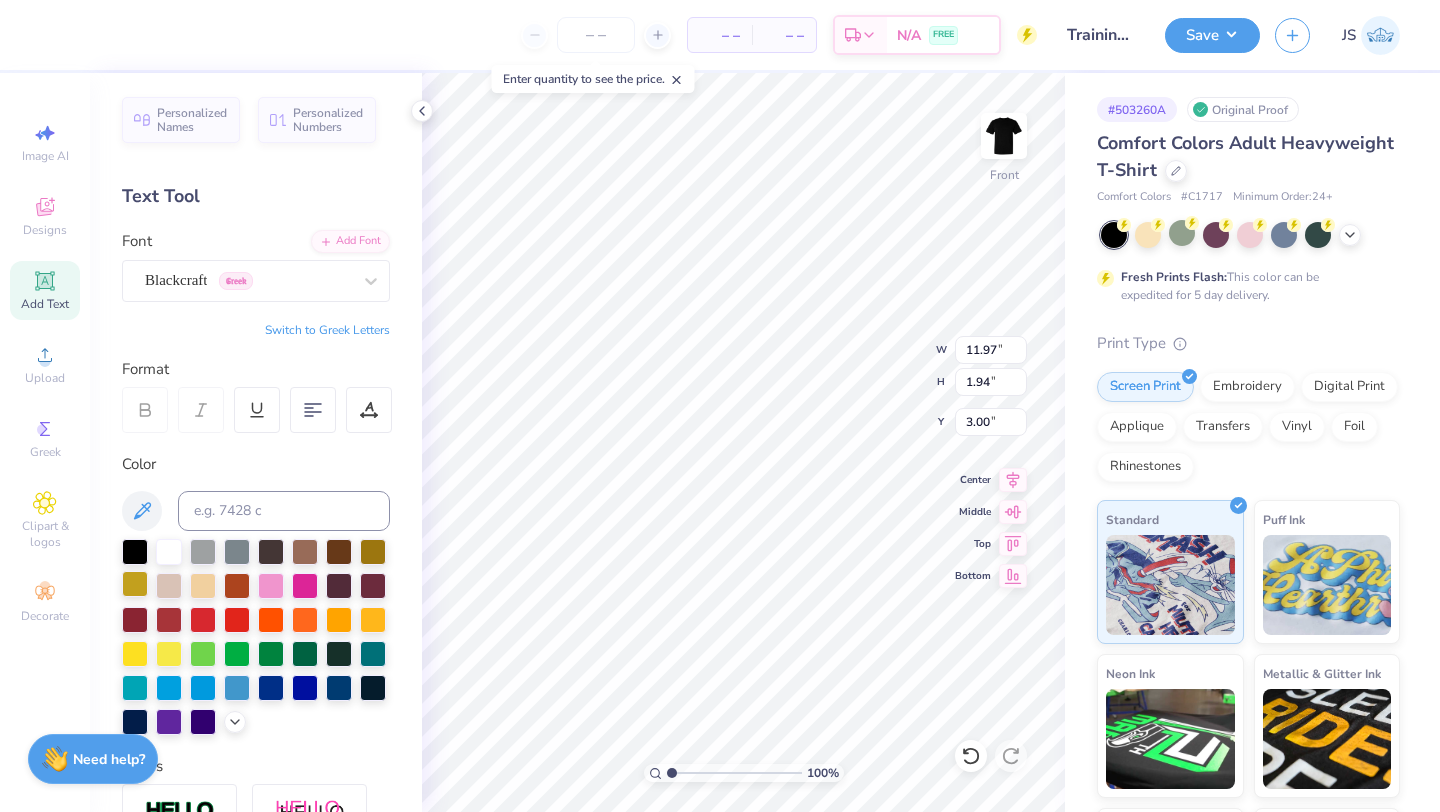 click at bounding box center [135, 584] 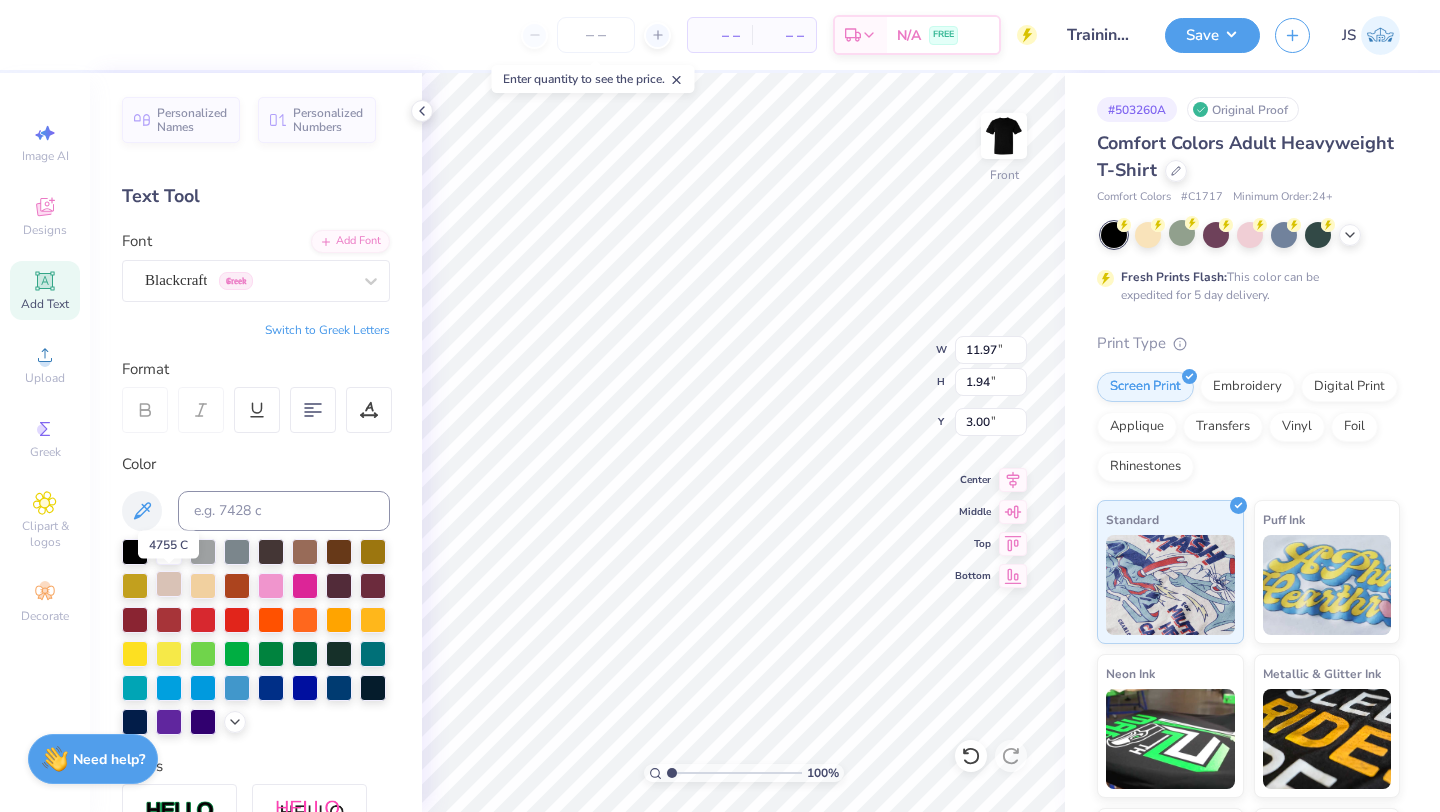 click at bounding box center (169, 584) 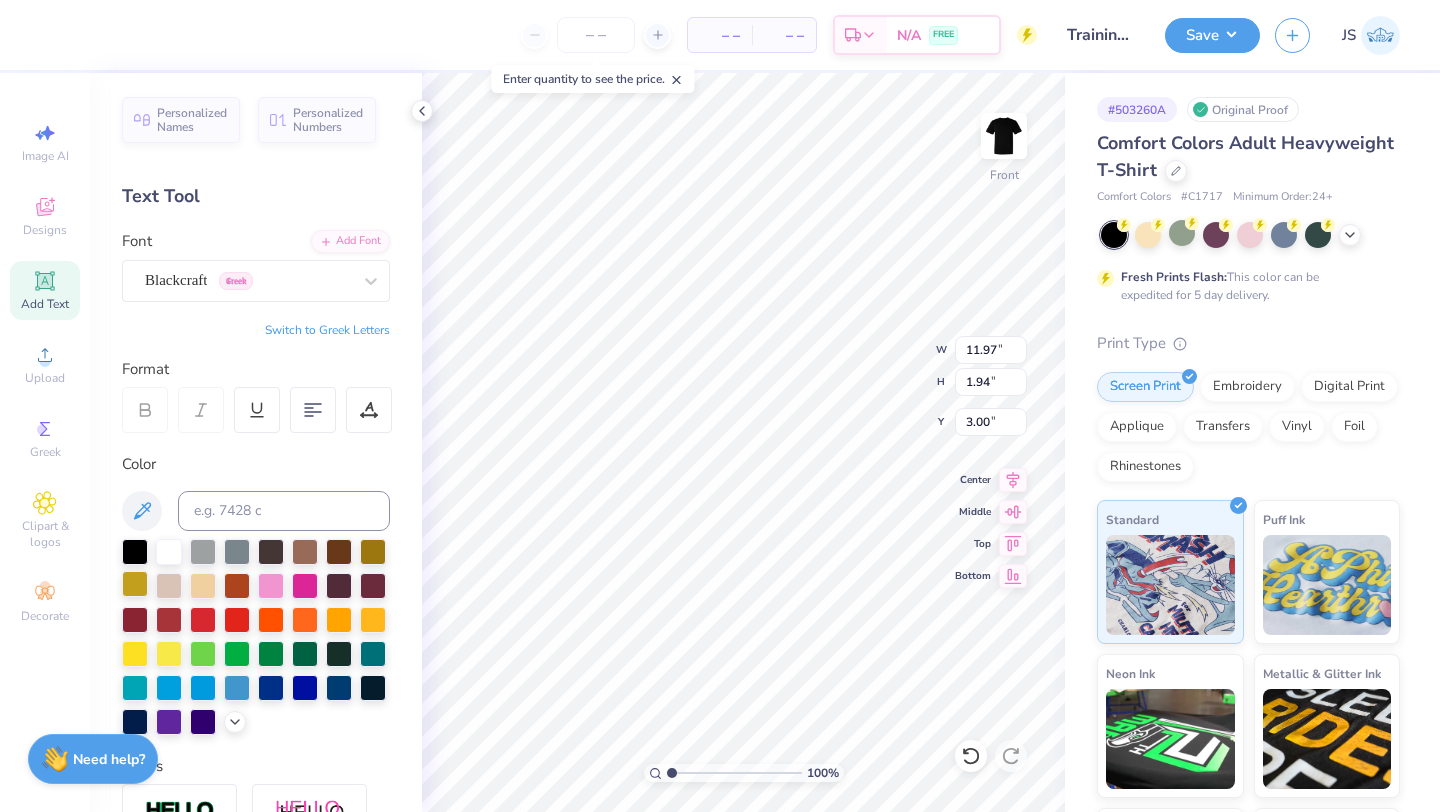 click at bounding box center (135, 584) 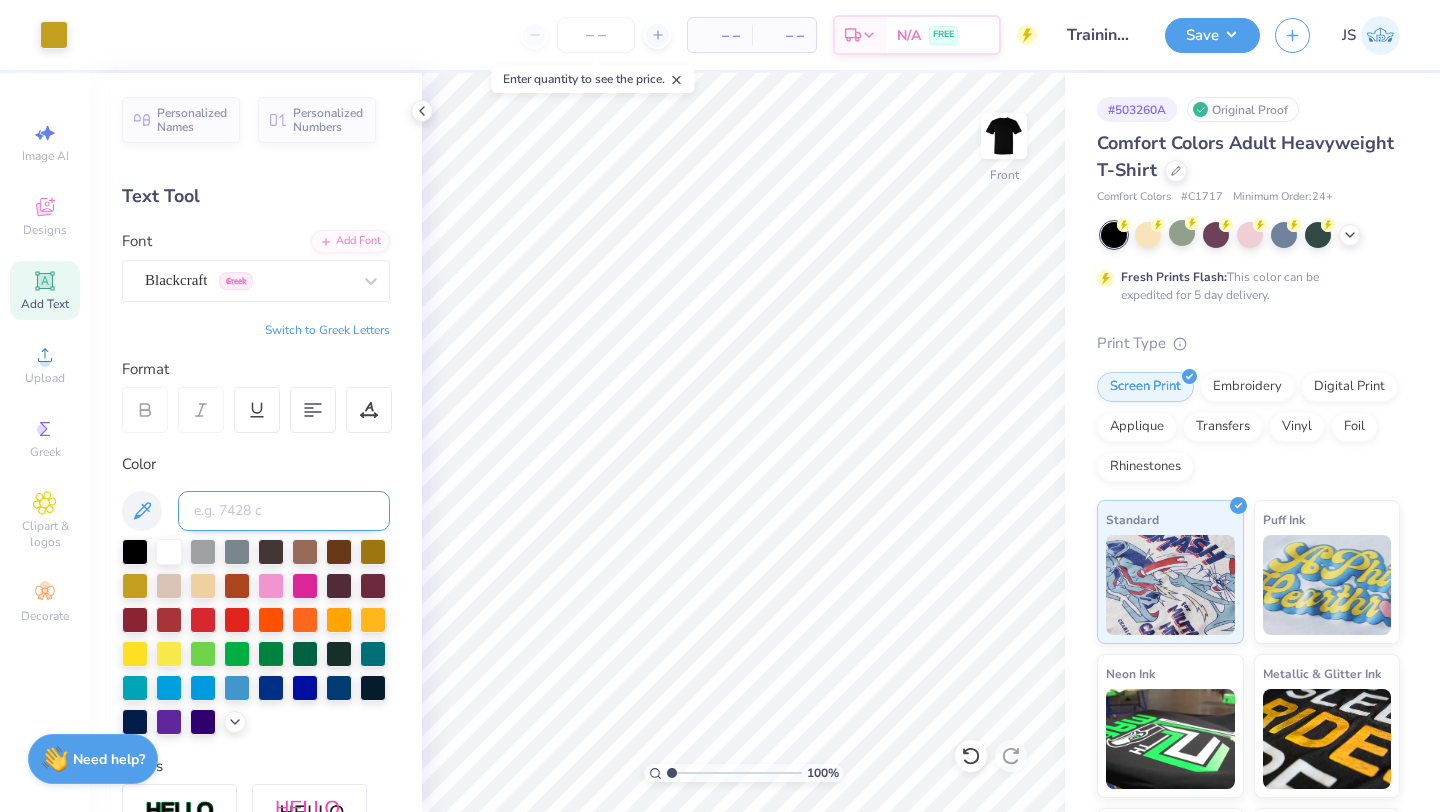click at bounding box center (284, 511) 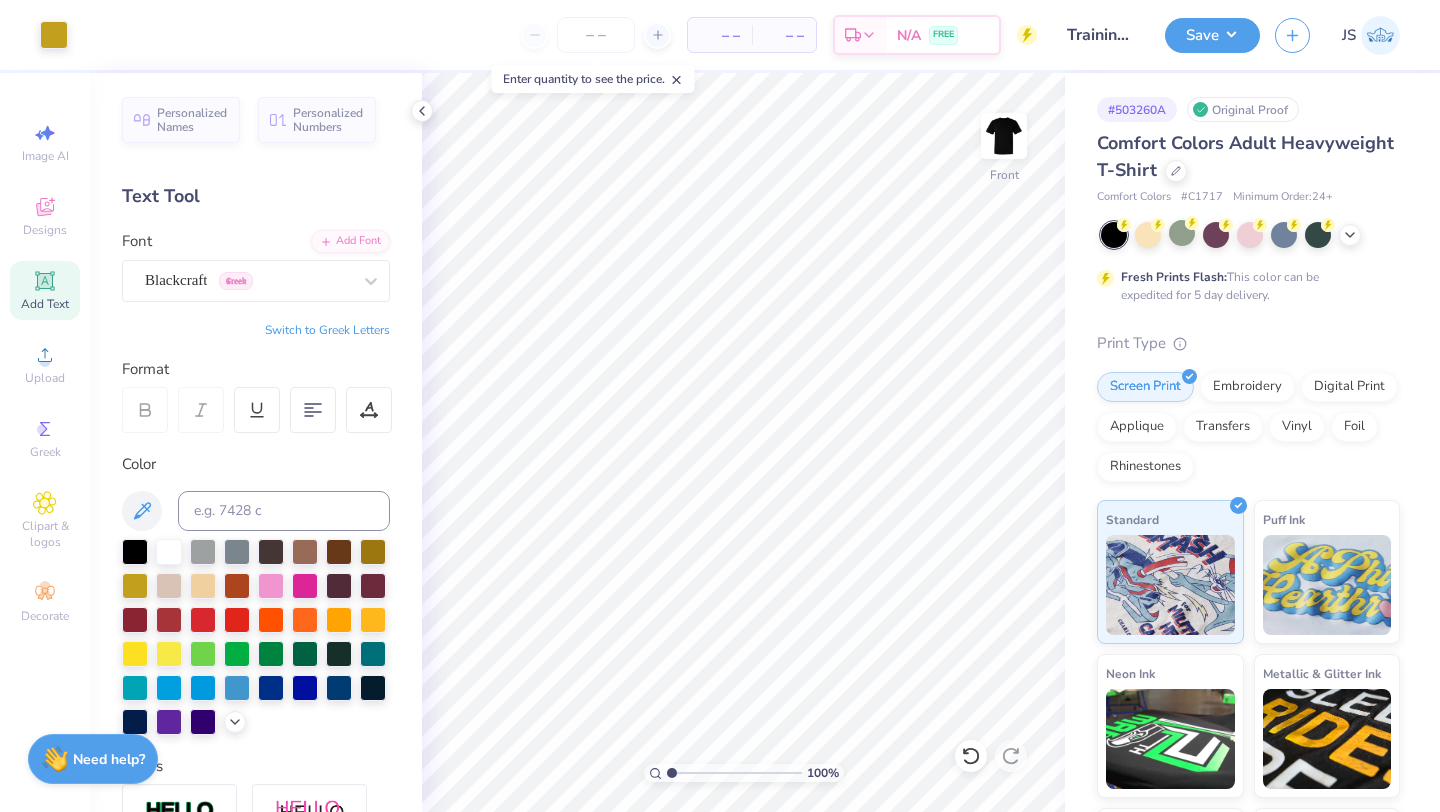 click 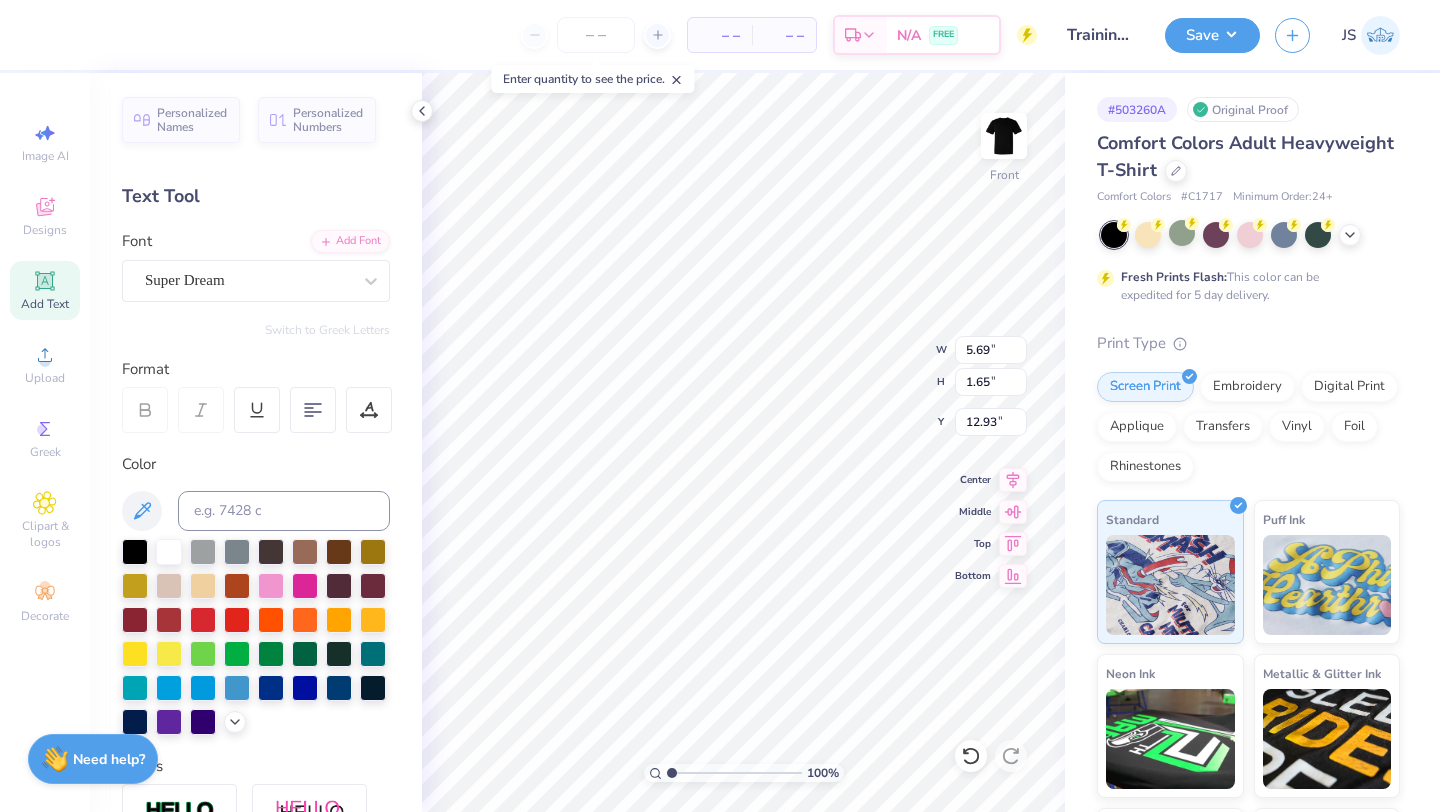 type on "T" 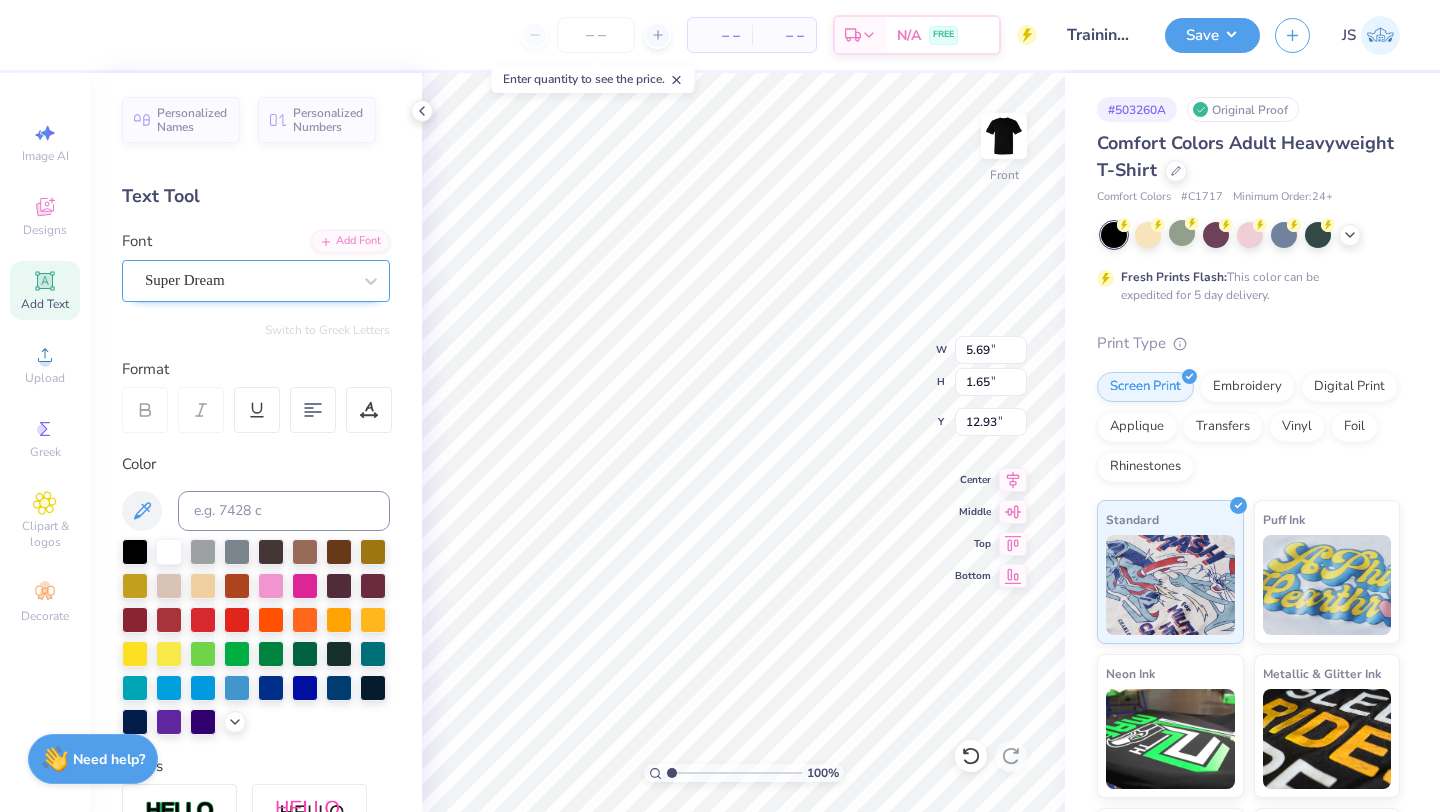 type on "2026" 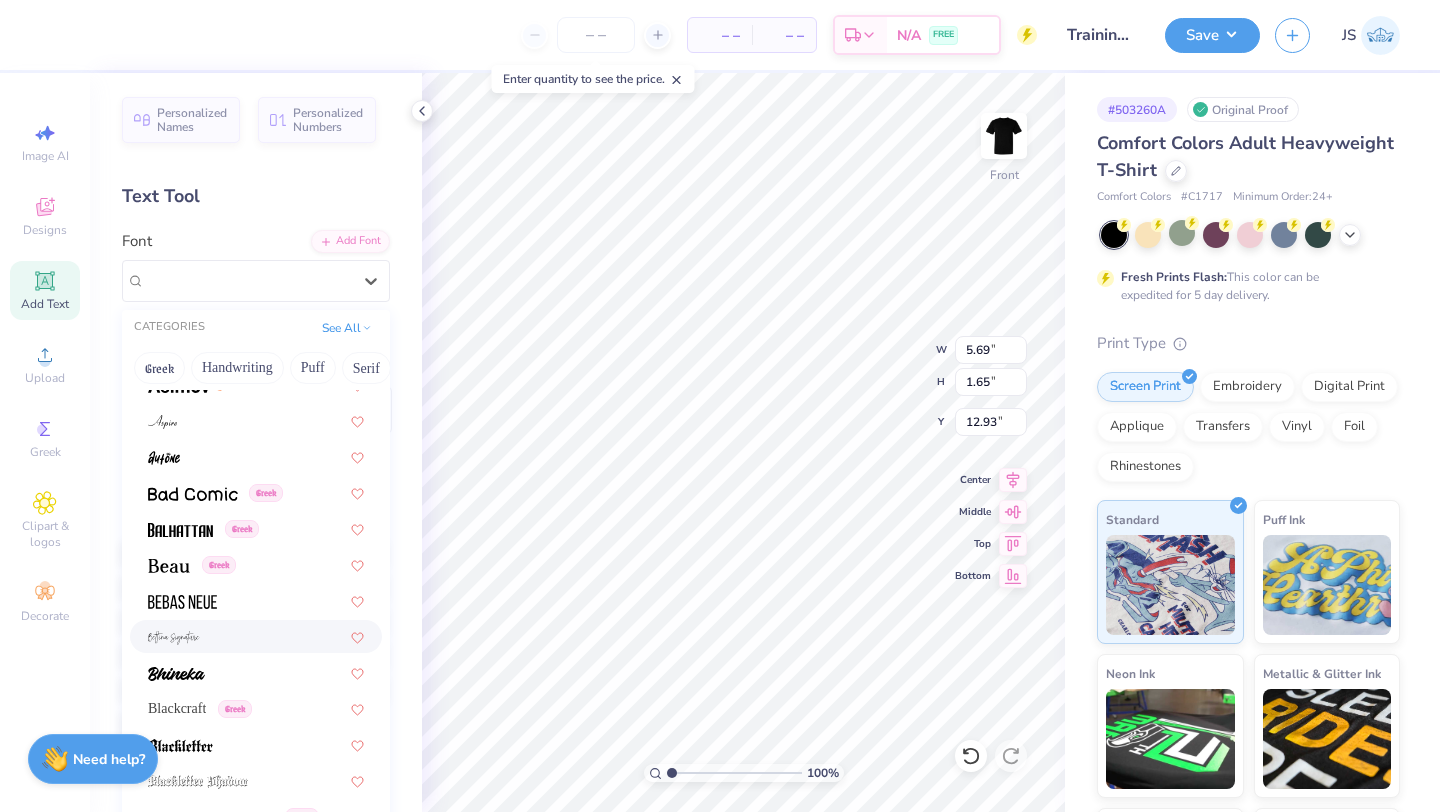 scroll, scrollTop: 781, scrollLeft: 0, axis: vertical 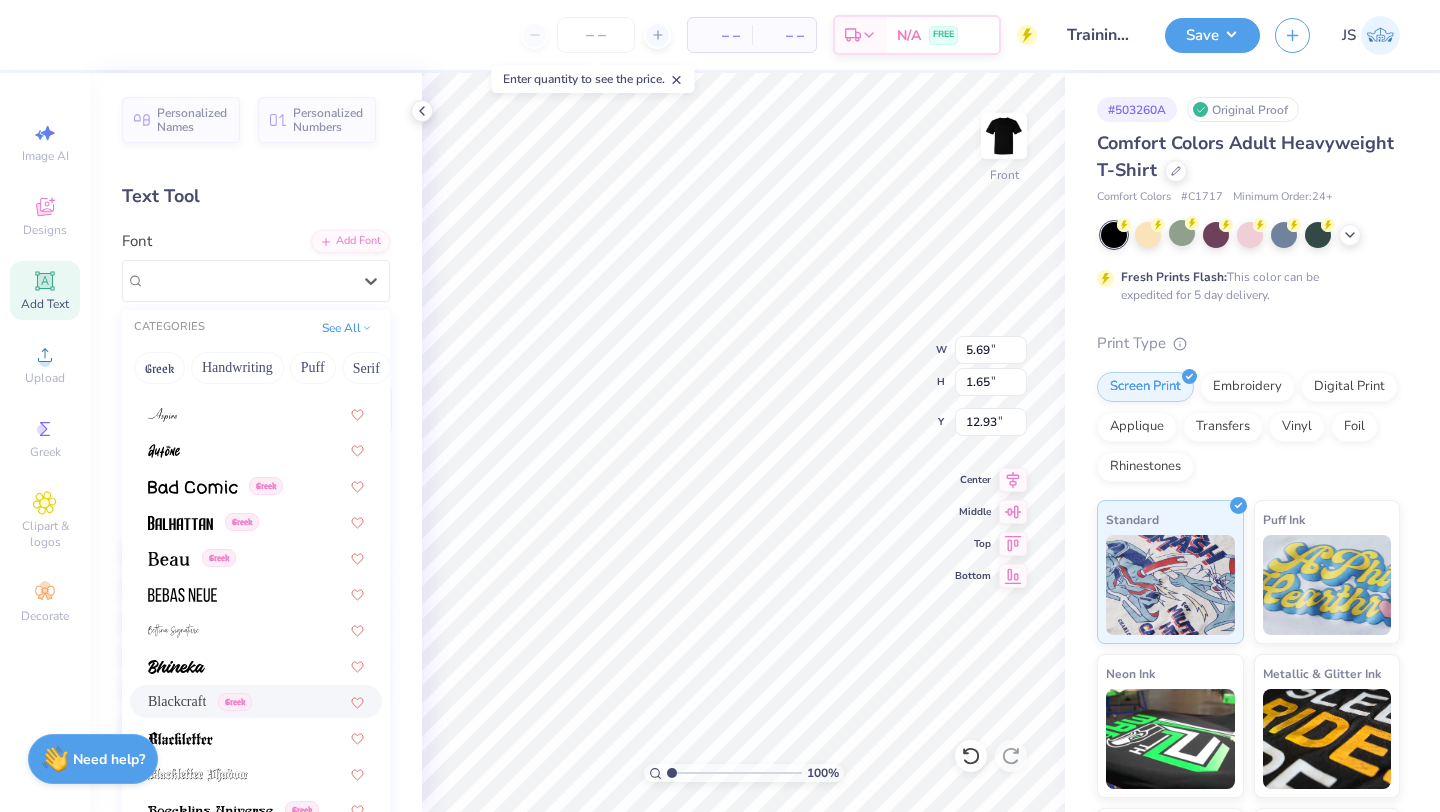 click on "Blackcraft Greek" at bounding box center (256, 701) 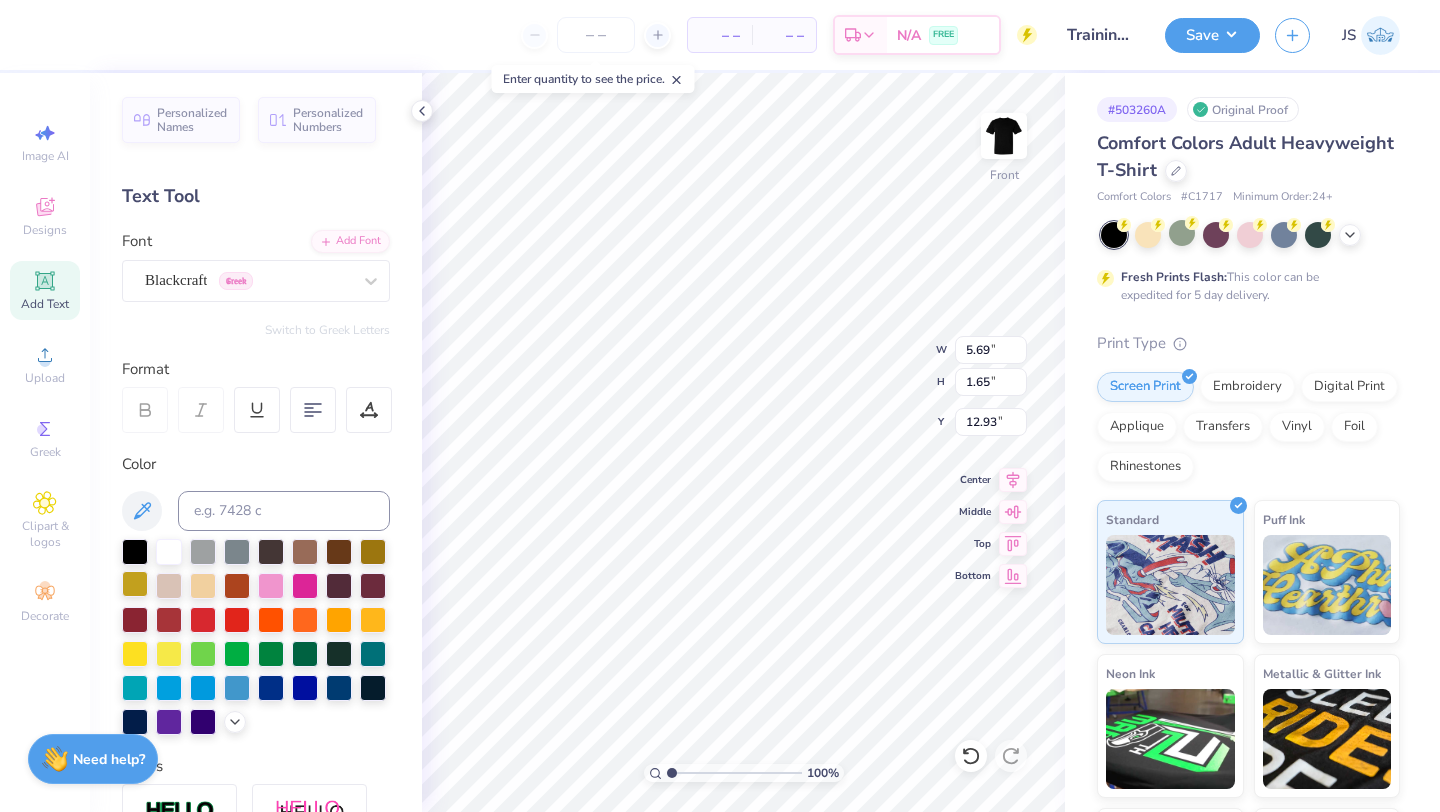click at bounding box center (135, 584) 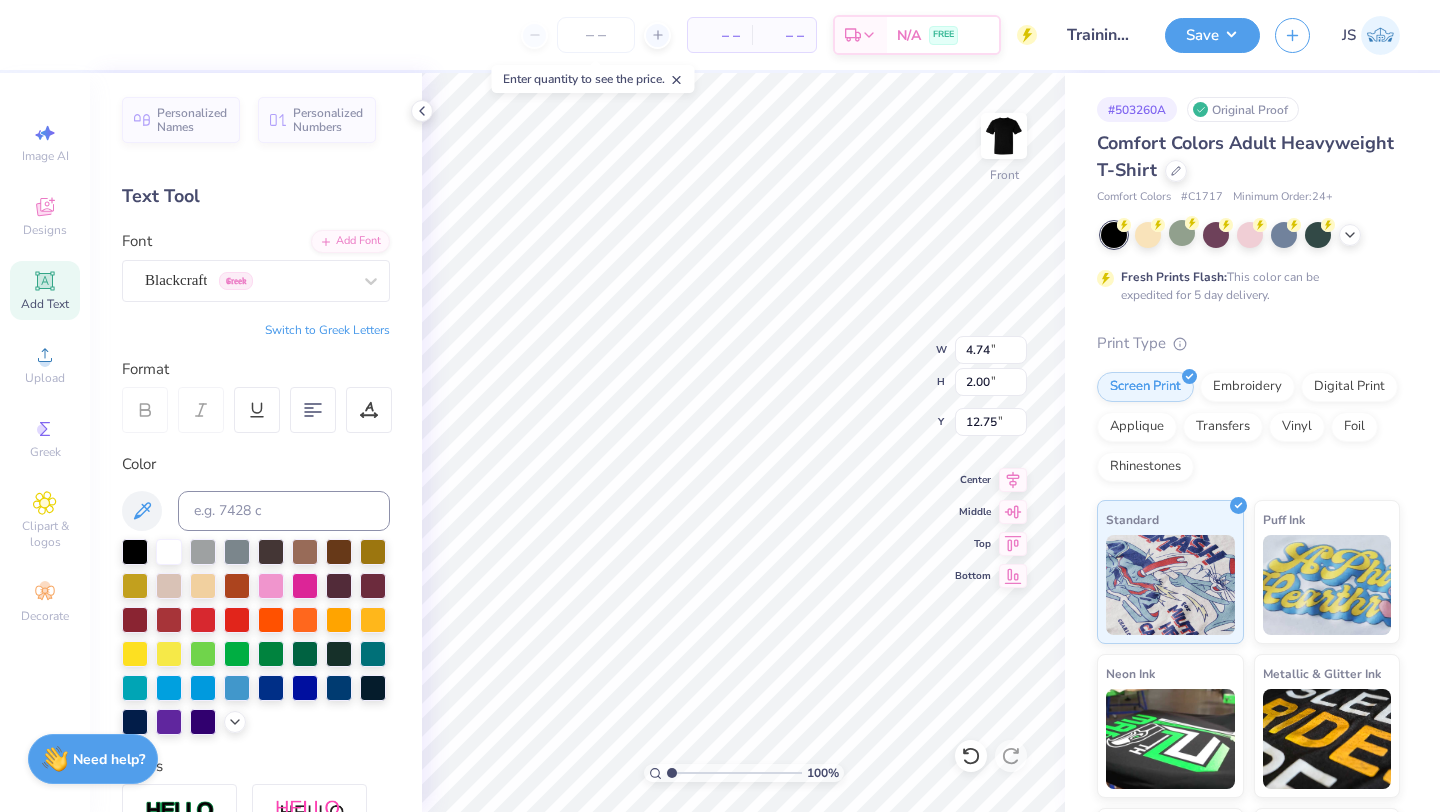 type on "5.96" 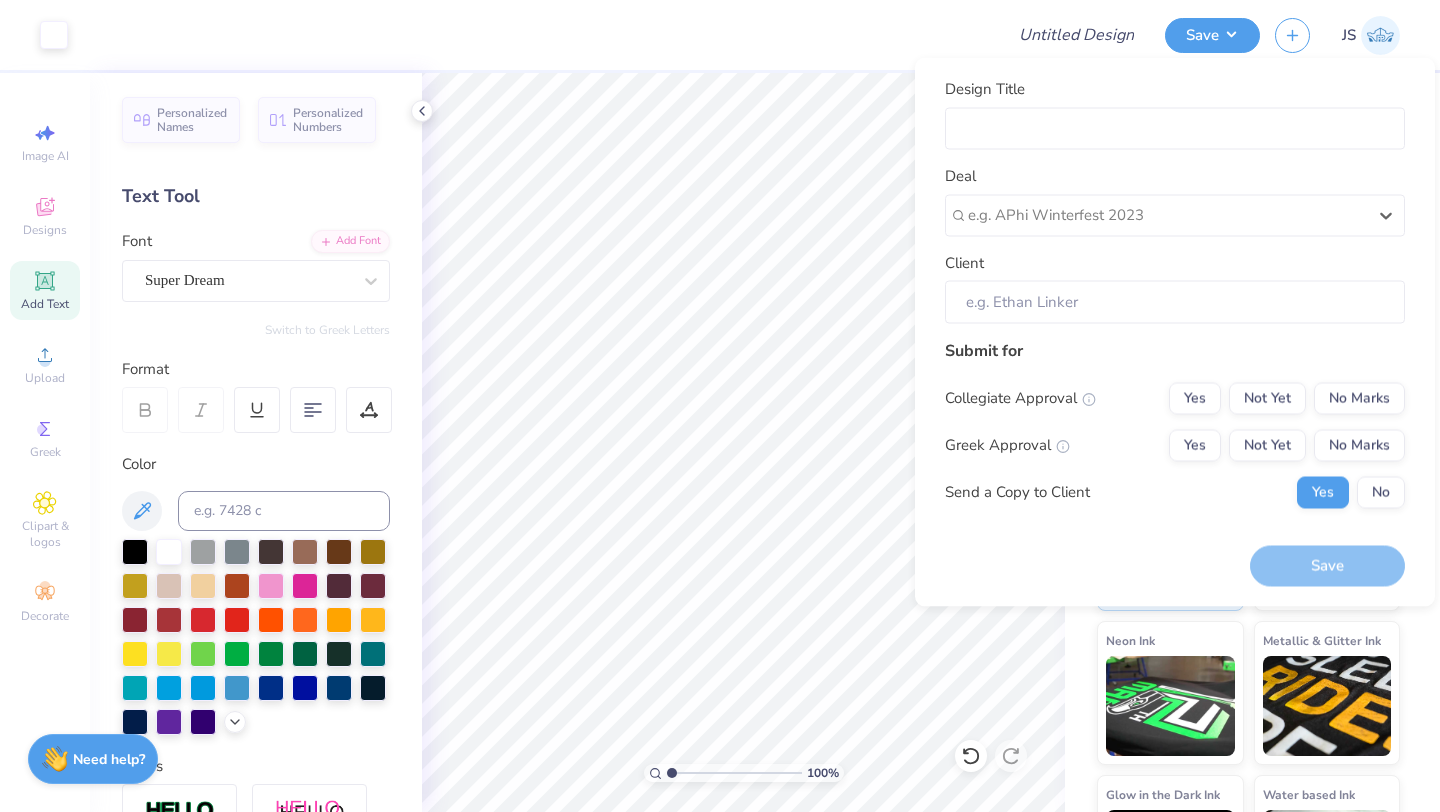 scroll, scrollTop: 0, scrollLeft: 0, axis: both 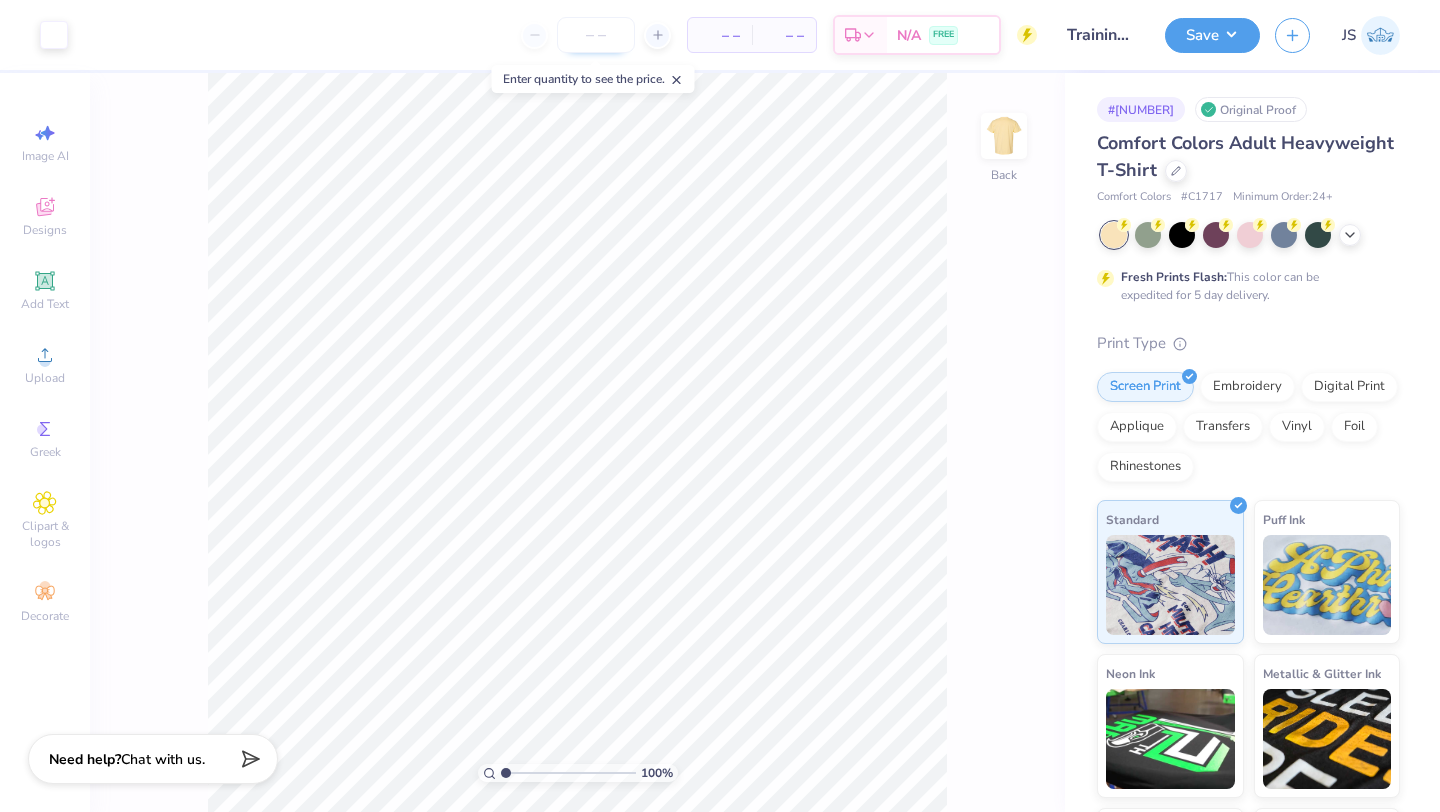 click at bounding box center [596, 35] 